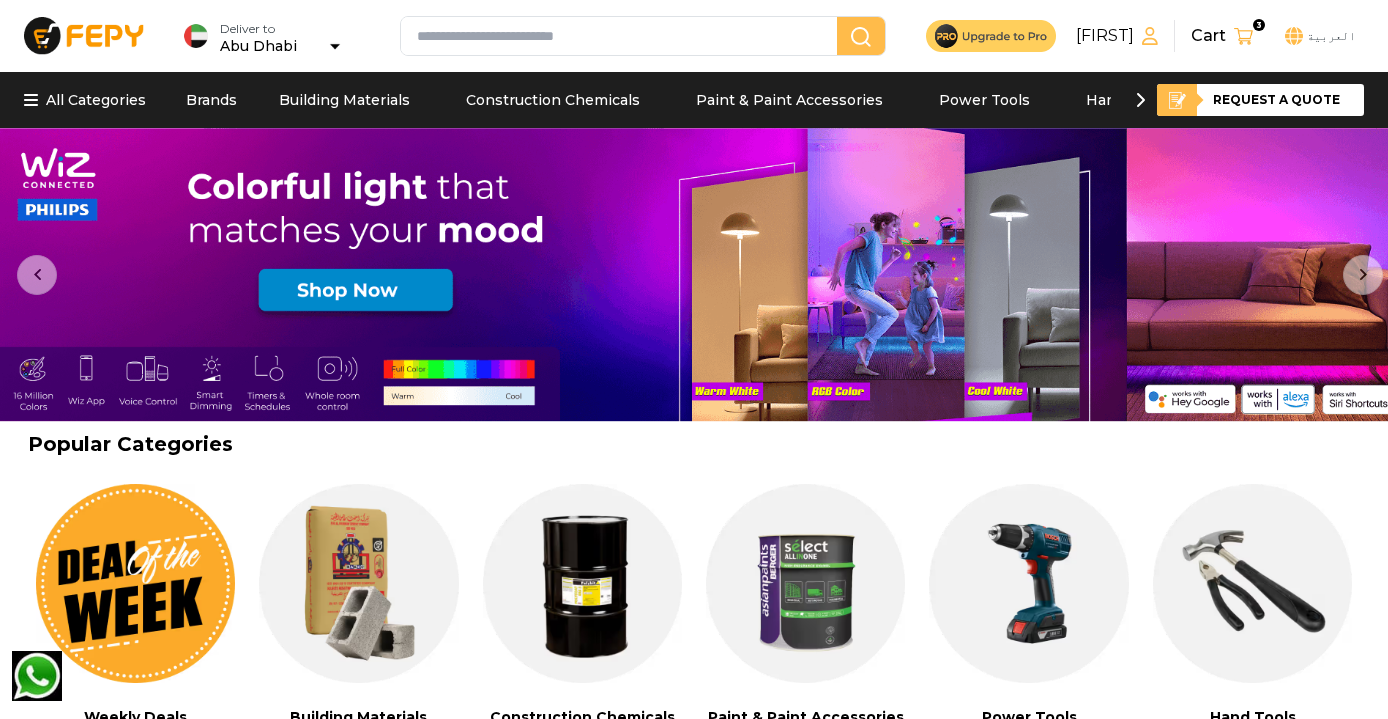 scroll, scrollTop: 0, scrollLeft: 0, axis: both 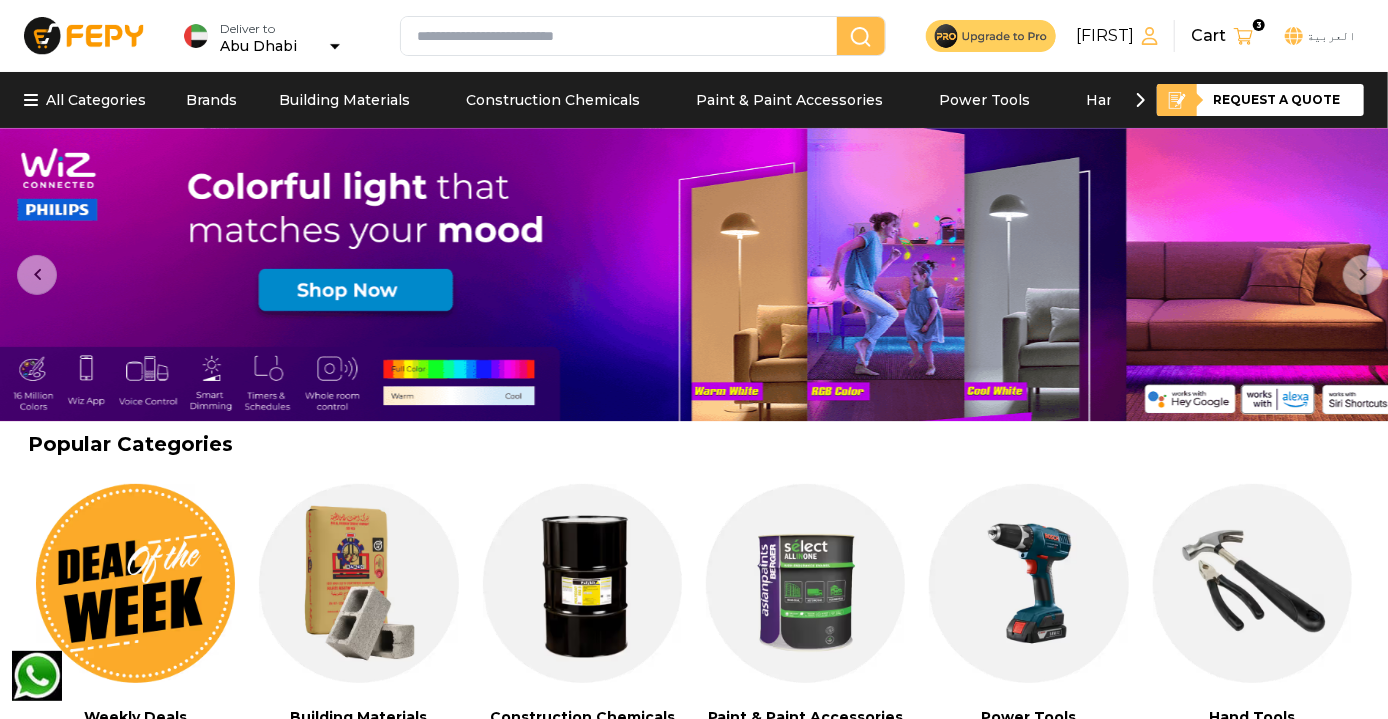 click at bounding box center (623, 36) 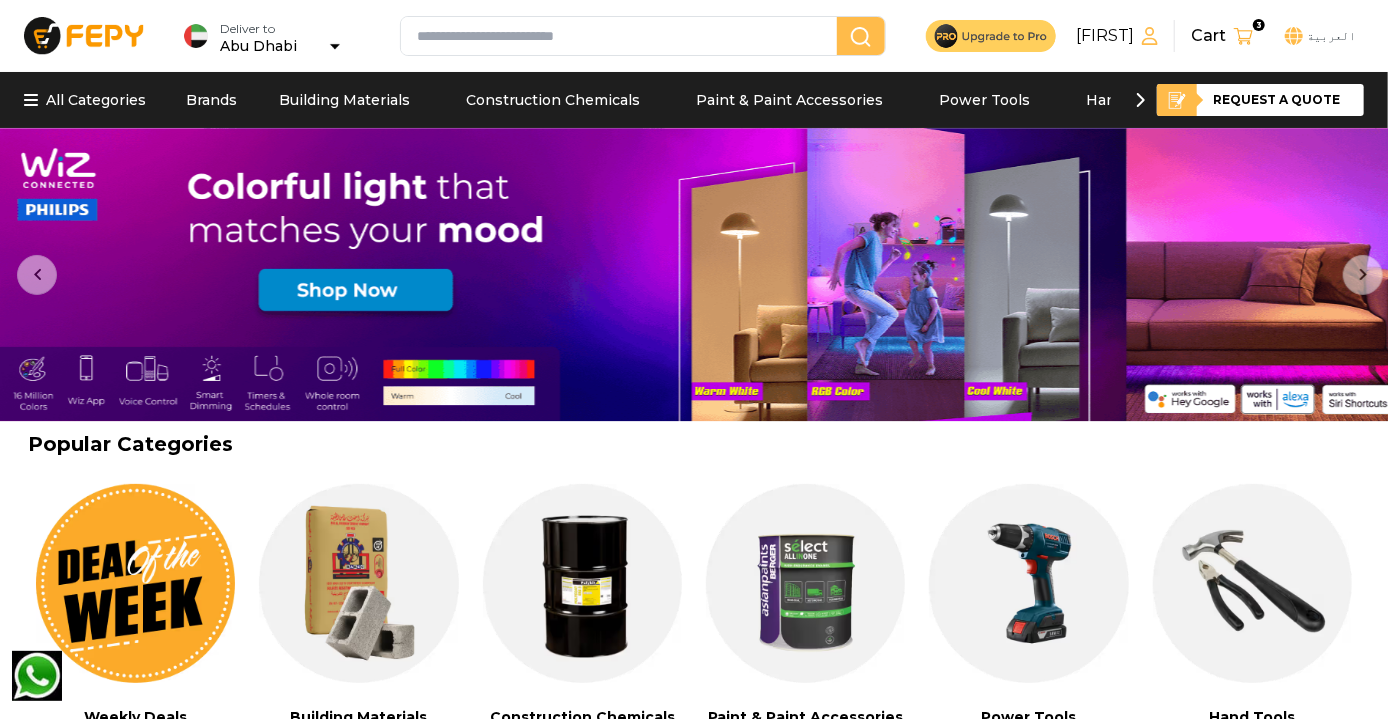 click at bounding box center [1243, 36] 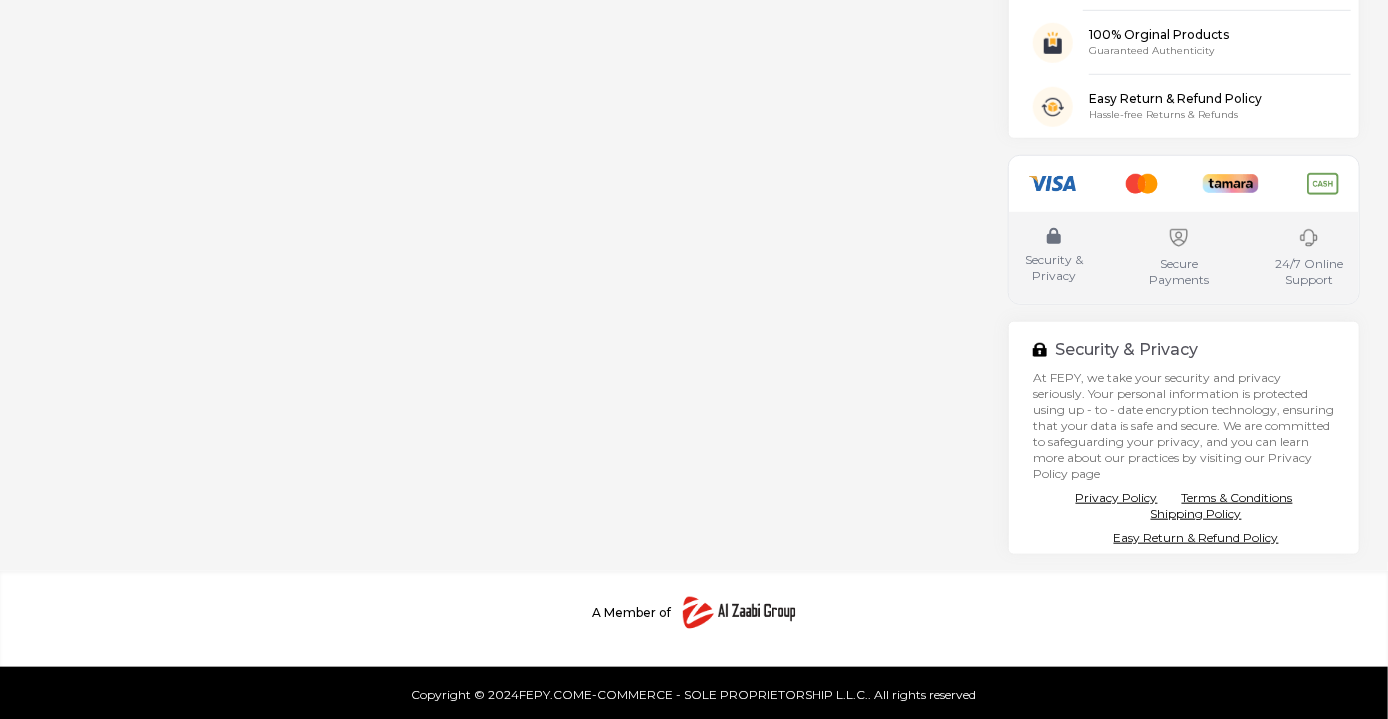 scroll, scrollTop: 0, scrollLeft: 0, axis: both 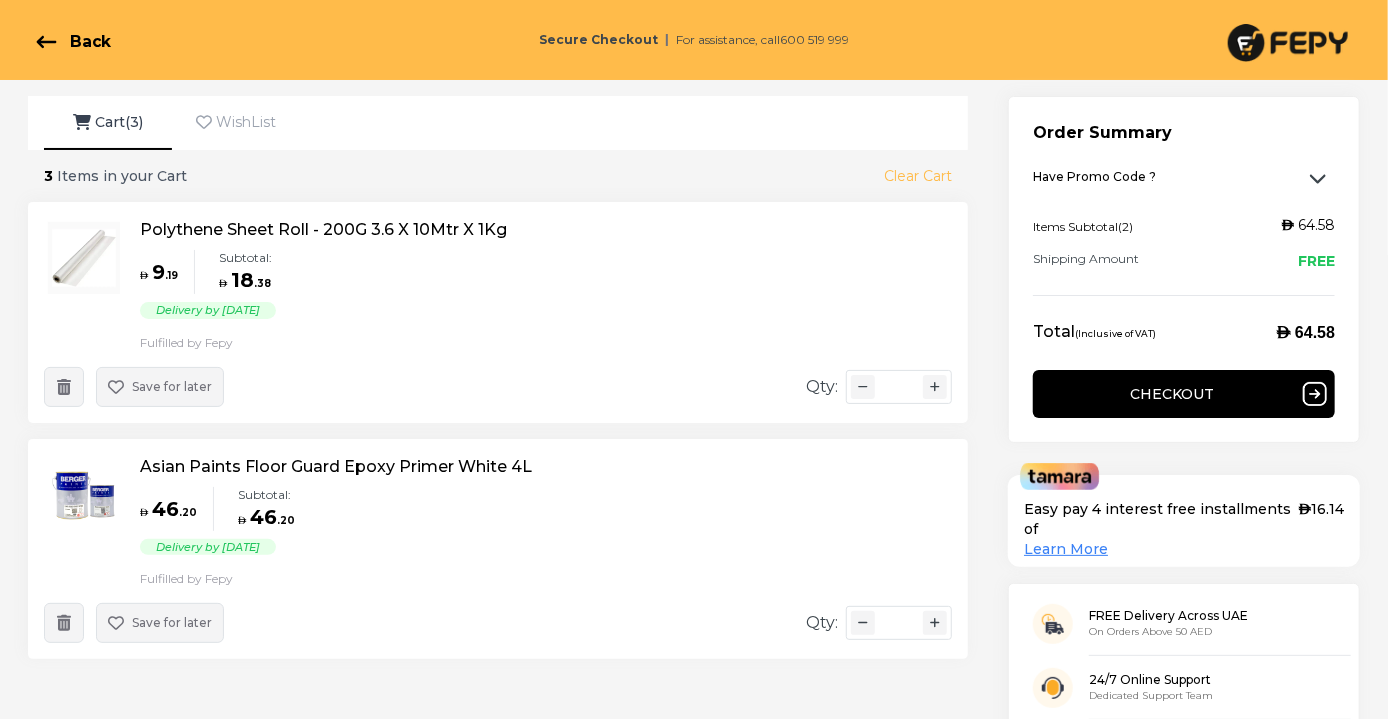 click 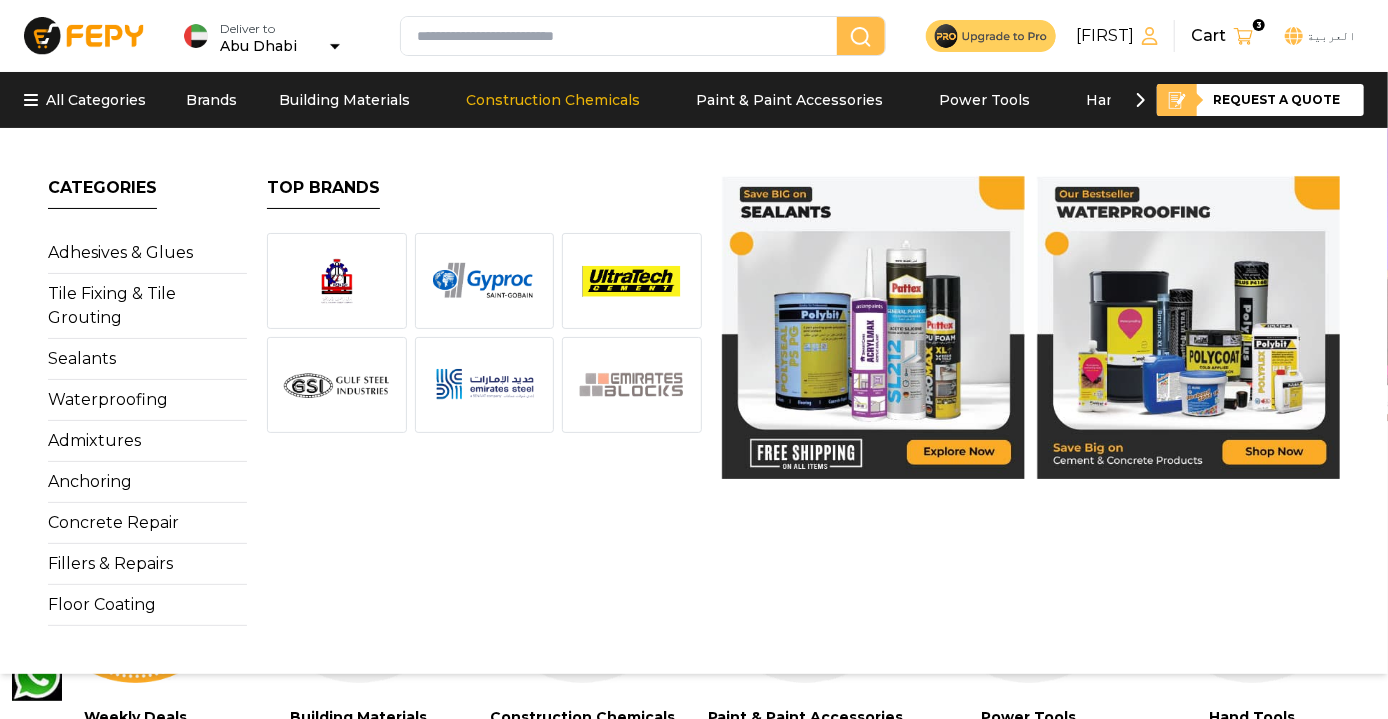 click at bounding box center [623, 36] 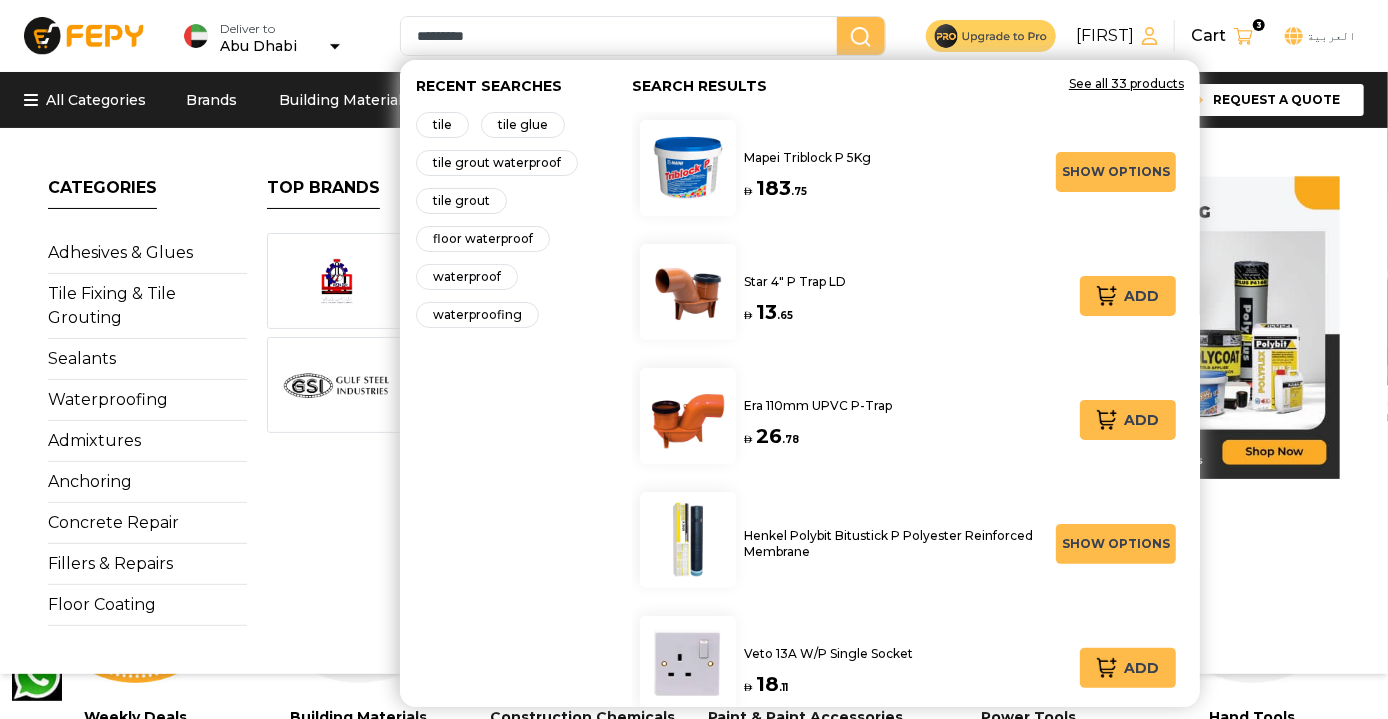 type on "*********" 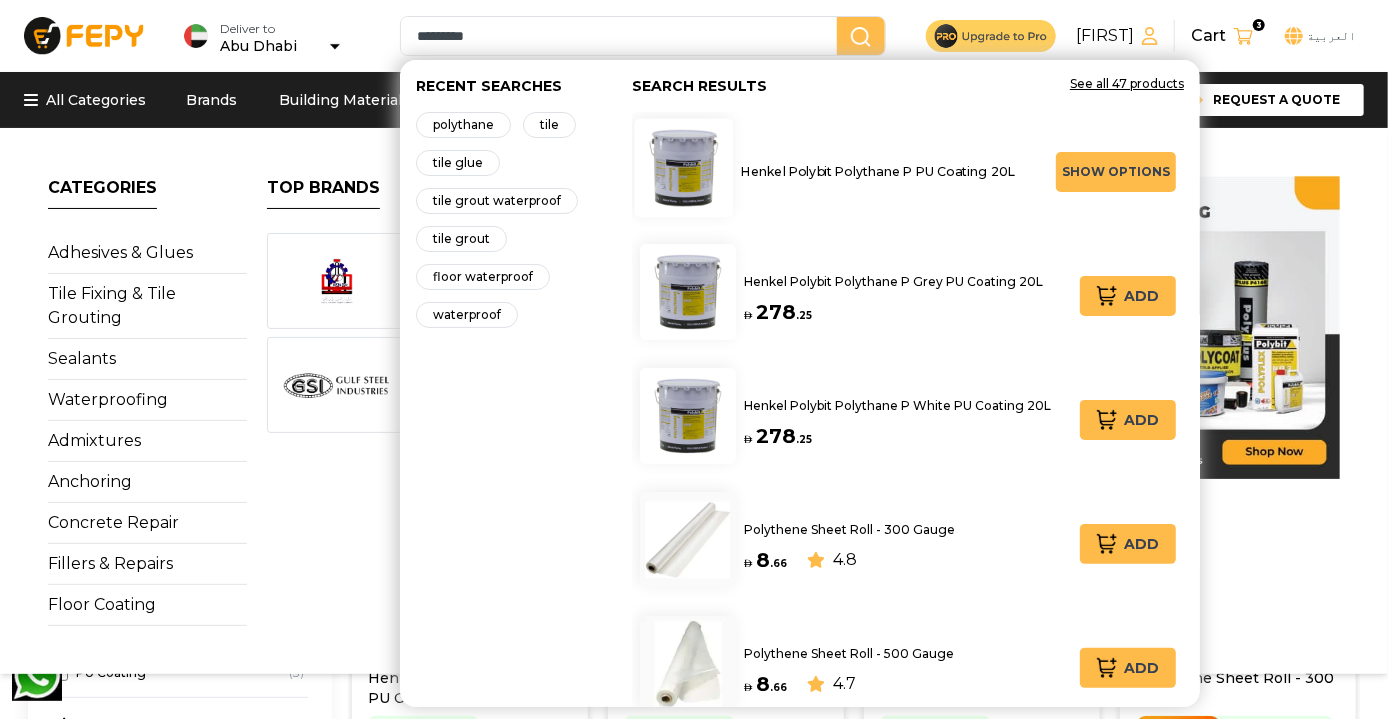 click on "Henkel Polybit Polythane P PU Coating 20L" at bounding box center (879, 172) 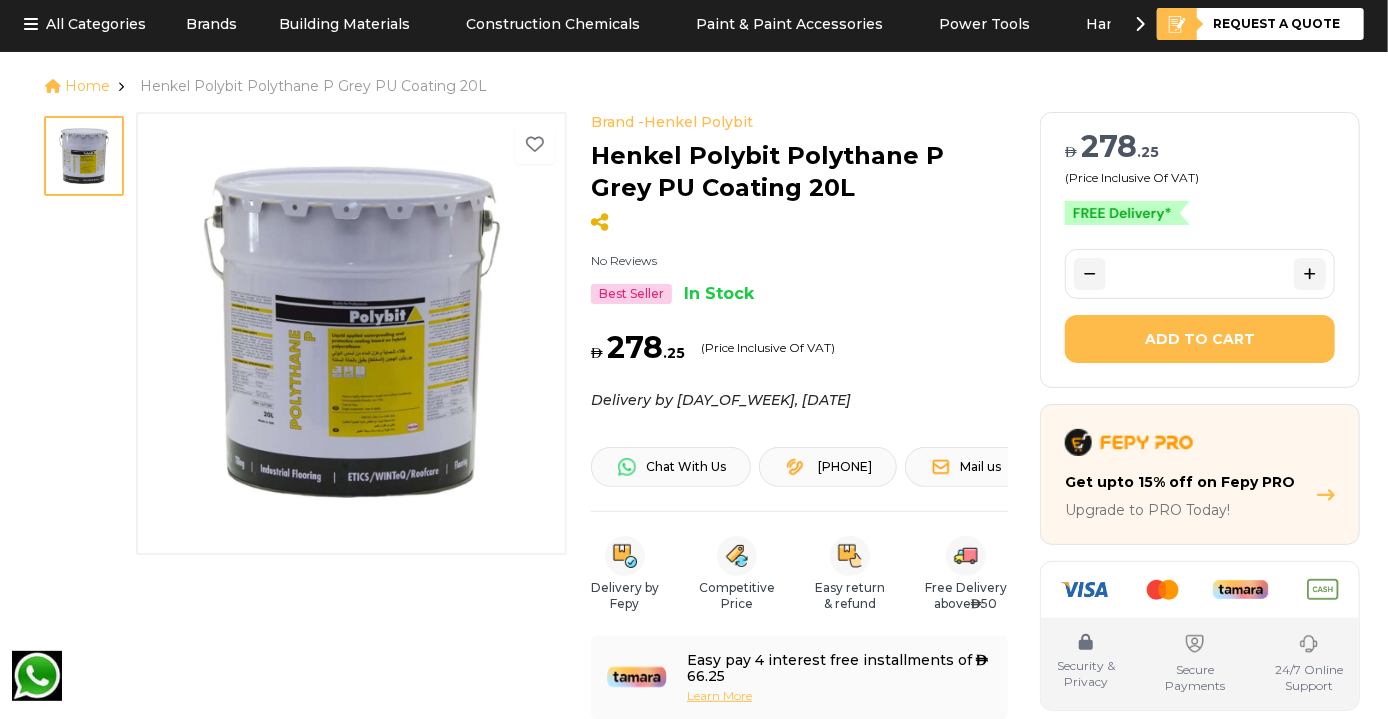 scroll, scrollTop: 0, scrollLeft: 0, axis: both 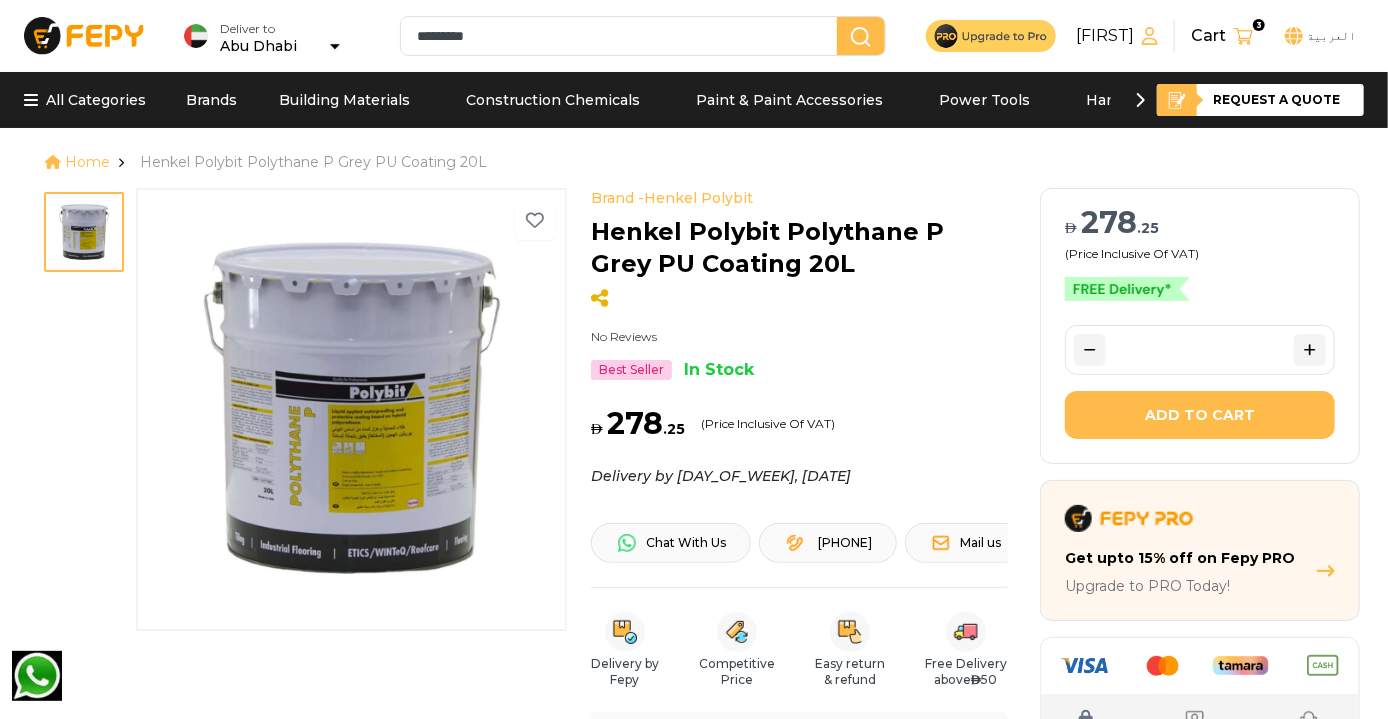 click on "*********" at bounding box center (623, 36) 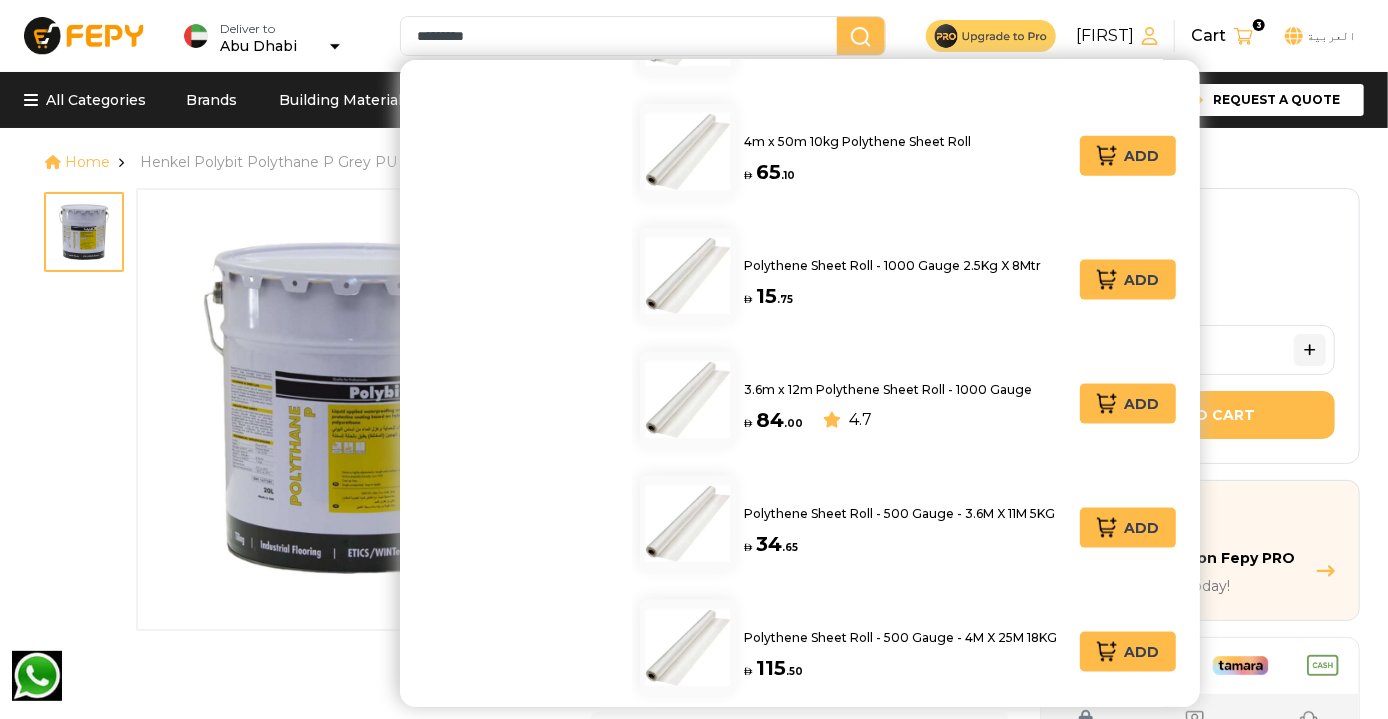 scroll, scrollTop: 1268, scrollLeft: 0, axis: vertical 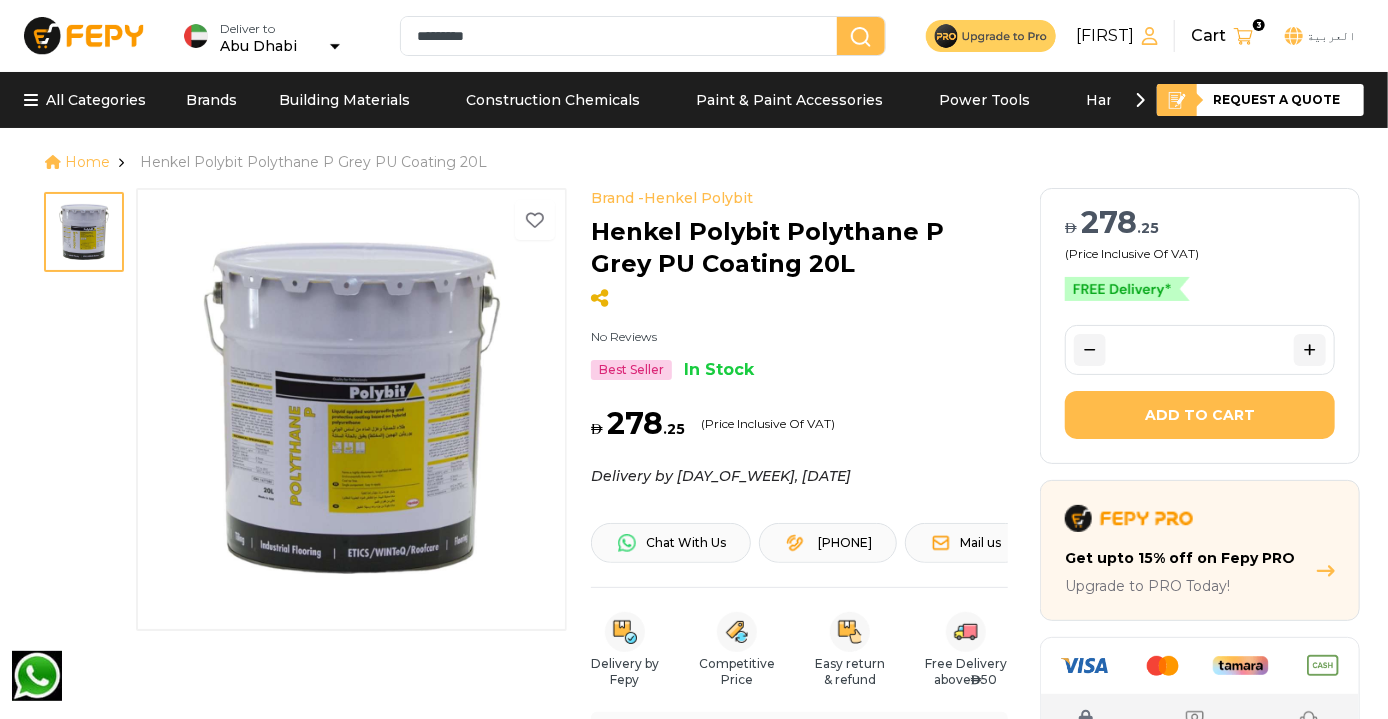 click on "Brand -  Henkel Polybit No Reviews Best Seller In Stock Brand -  Henkel Polybit Henkel Polybit Polythane P Grey PU Coating 20L No Reviews Best Seller In Stock AED [PRICE]  (Price Inclusive Of VAT) Delivery by   [DAY_OF_WEEK], [DATE]   Security &   Privacy Secure   Payments 24/7 Online   Support Chat With Us [PHONE] Mail us Delivery by  Fepy Competitive  Price Easy return  & refund Free Delivery  above   AED  50  Color : Easy pay 4 interest free installments of     AED        [PRICE]   Learn More About this item •Henkel Polybit Polythane P PU Coating is a one-component polyurethane coating, ideal for waterproofing and protection of various surfaces. •It provides excellent abrasion and UV resistance, and is suitable for both interior and exterior applications. •This coating is fast drying and requires no primer. •It is available in a convenient 20L pail. Color :" at bounding box center [524, 665] 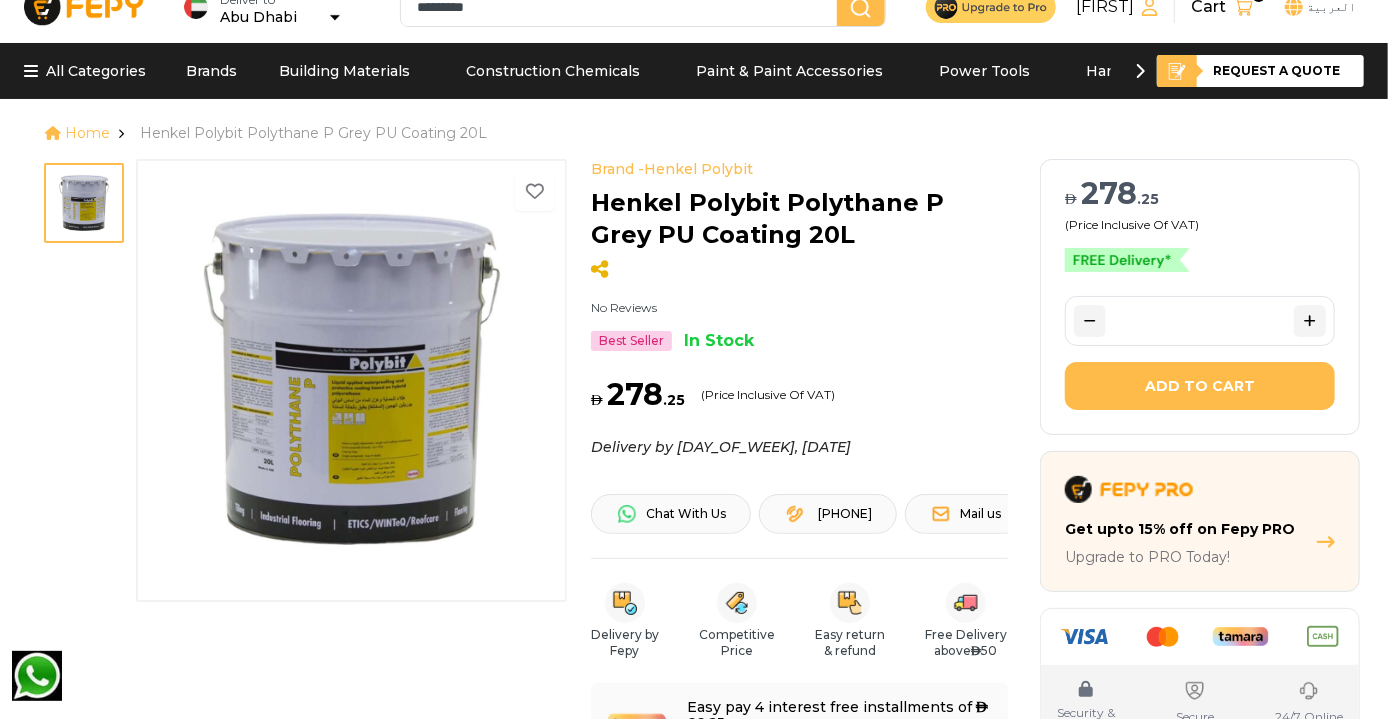 scroll, scrollTop: 29, scrollLeft: 0, axis: vertical 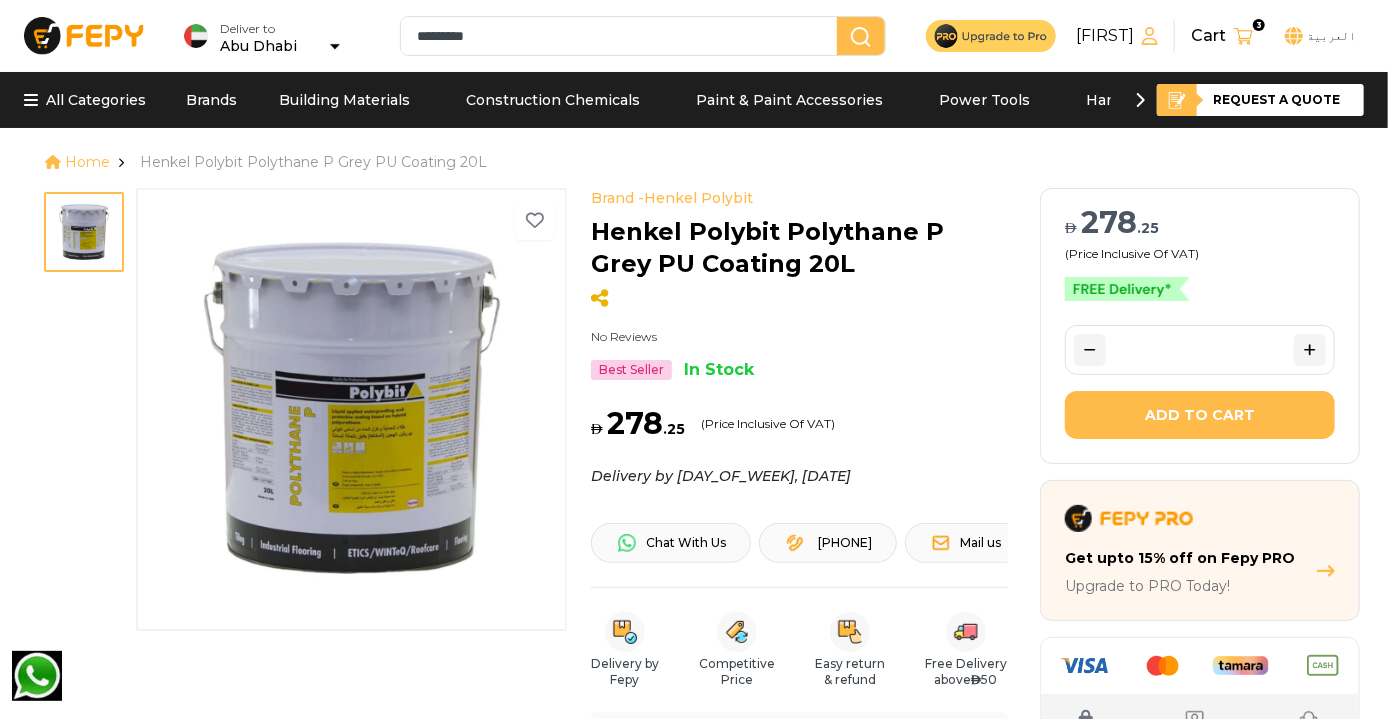 click on "[FIRST]" at bounding box center [1117, 36] 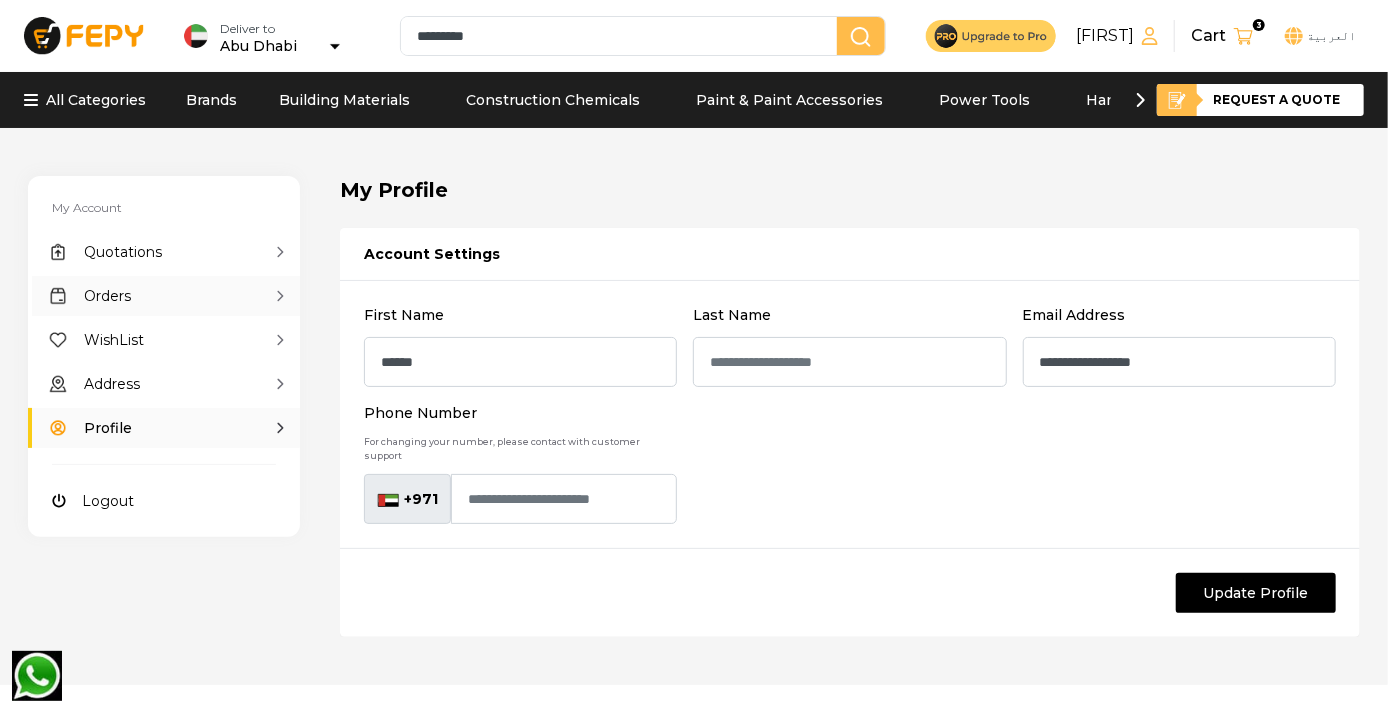 click on "Orders" at bounding box center [164, 296] 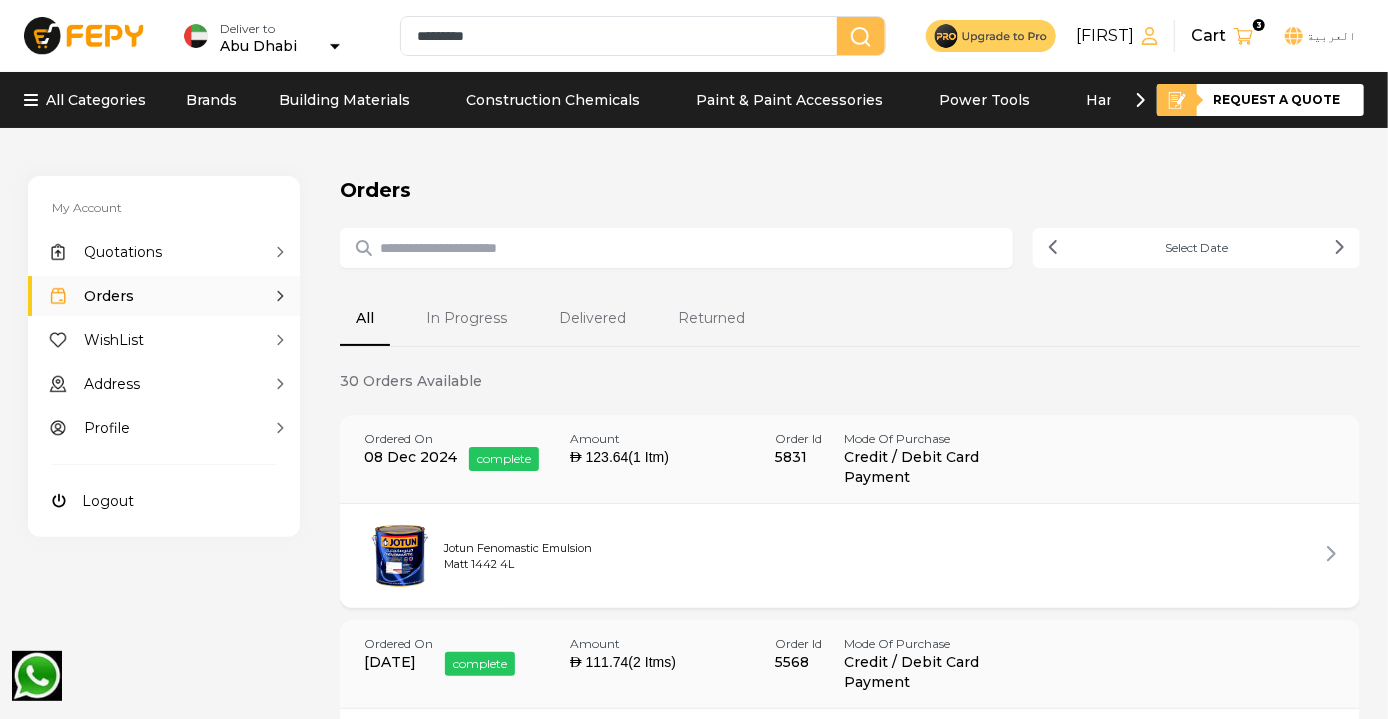 click at bounding box center (689, 248) 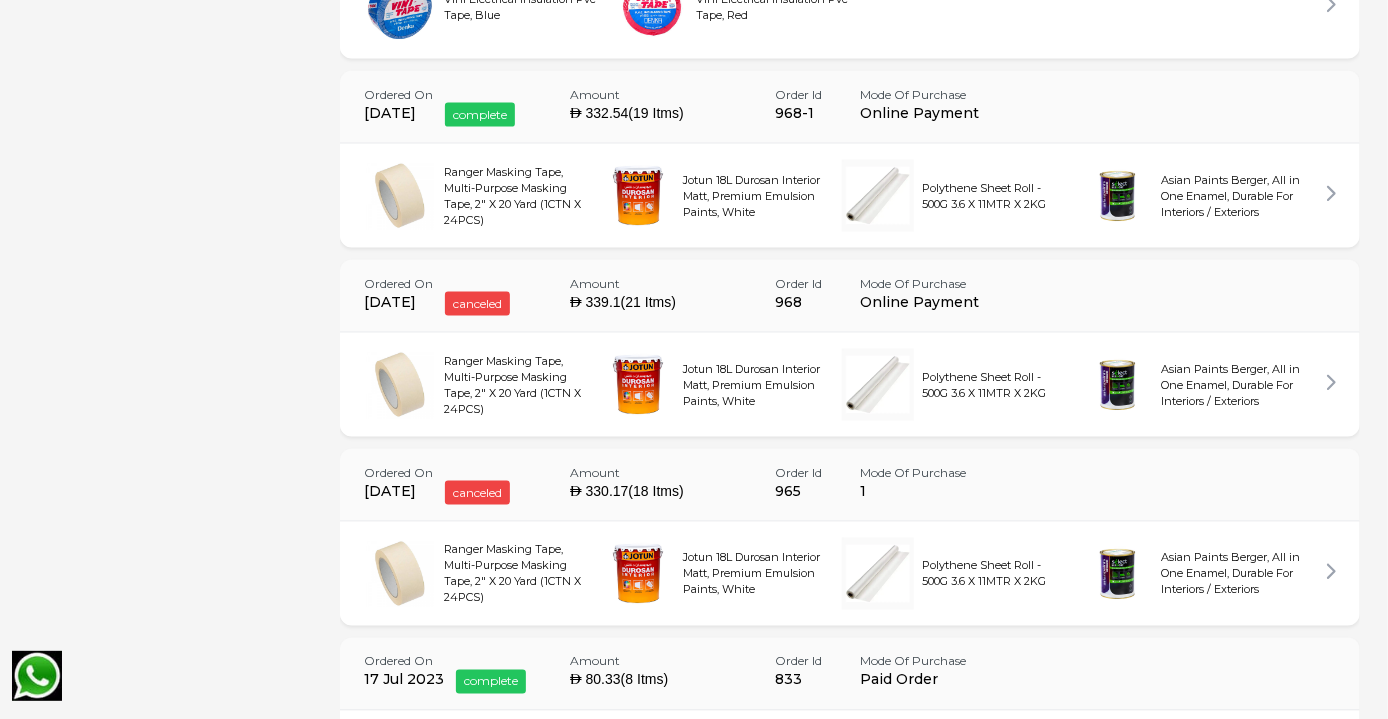 scroll, scrollTop: 5221, scrollLeft: 0, axis: vertical 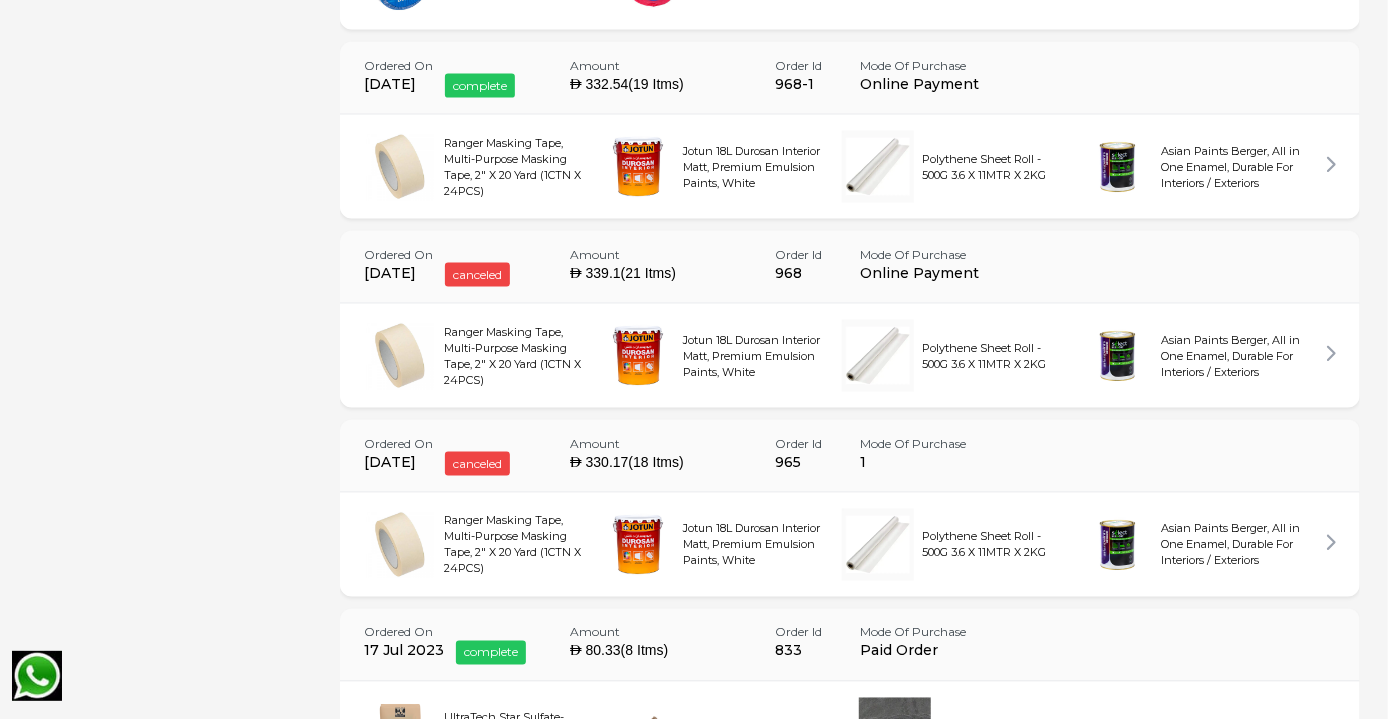 click 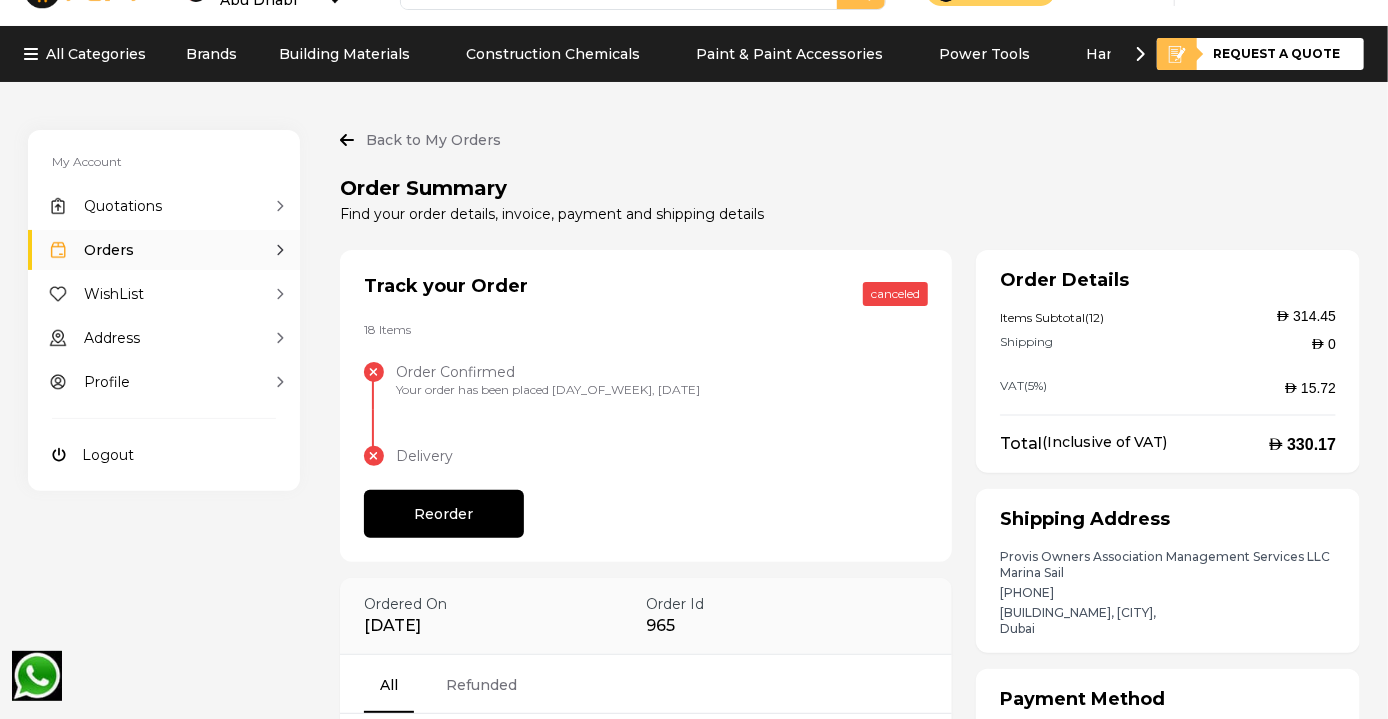 scroll, scrollTop: 43, scrollLeft: 0, axis: vertical 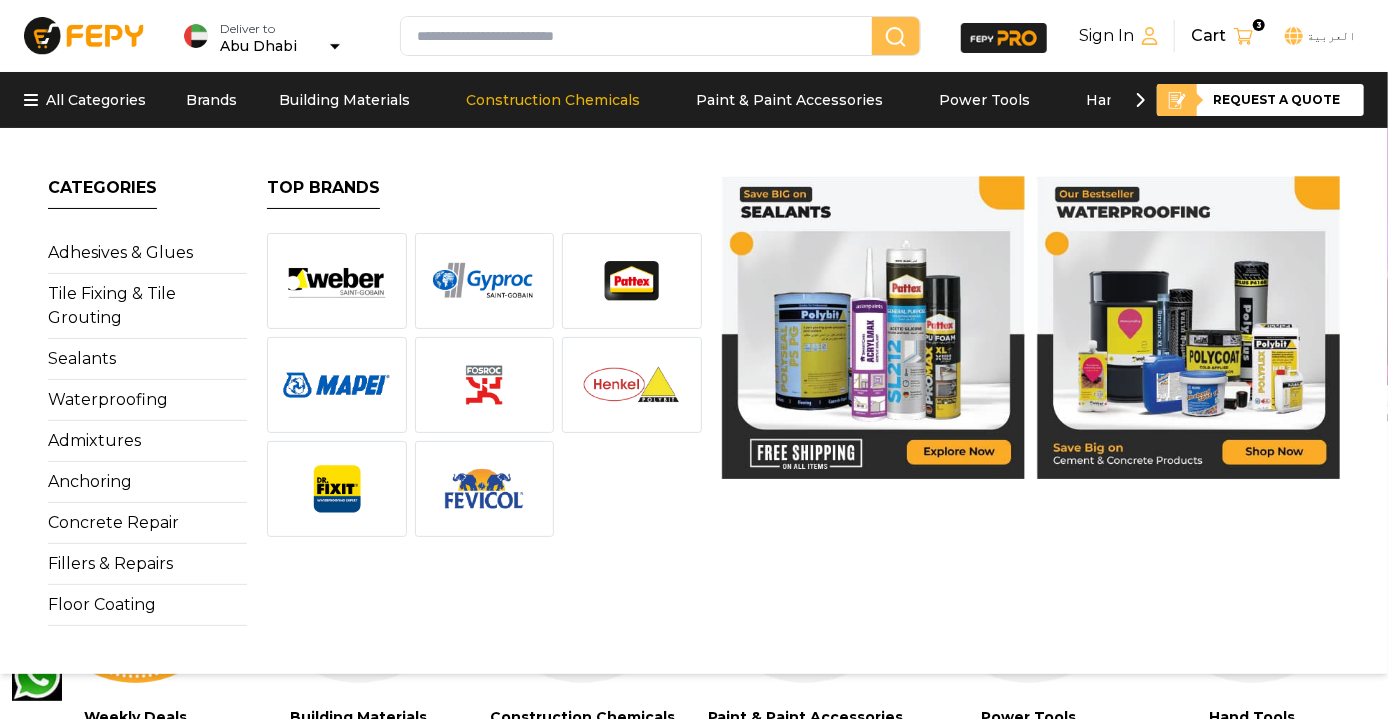 click at bounding box center [640, 36] 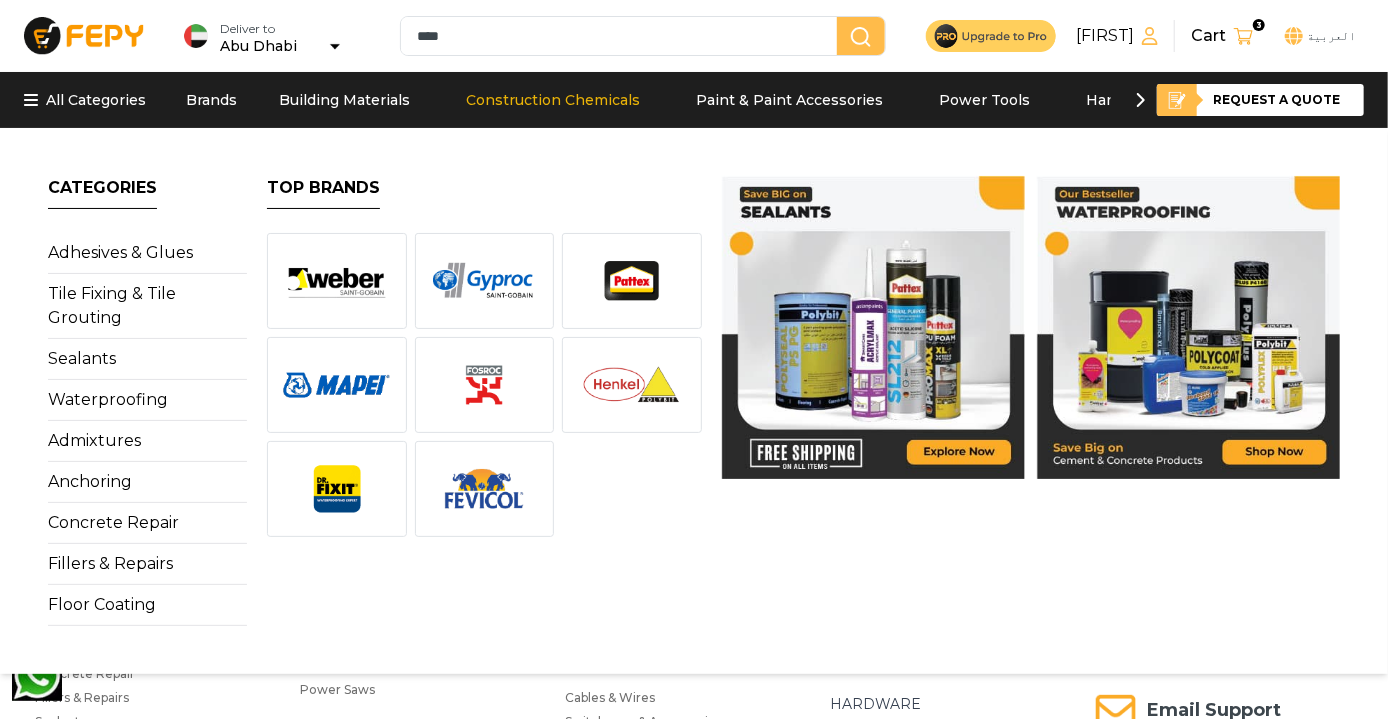 click on "****" at bounding box center (623, 36) 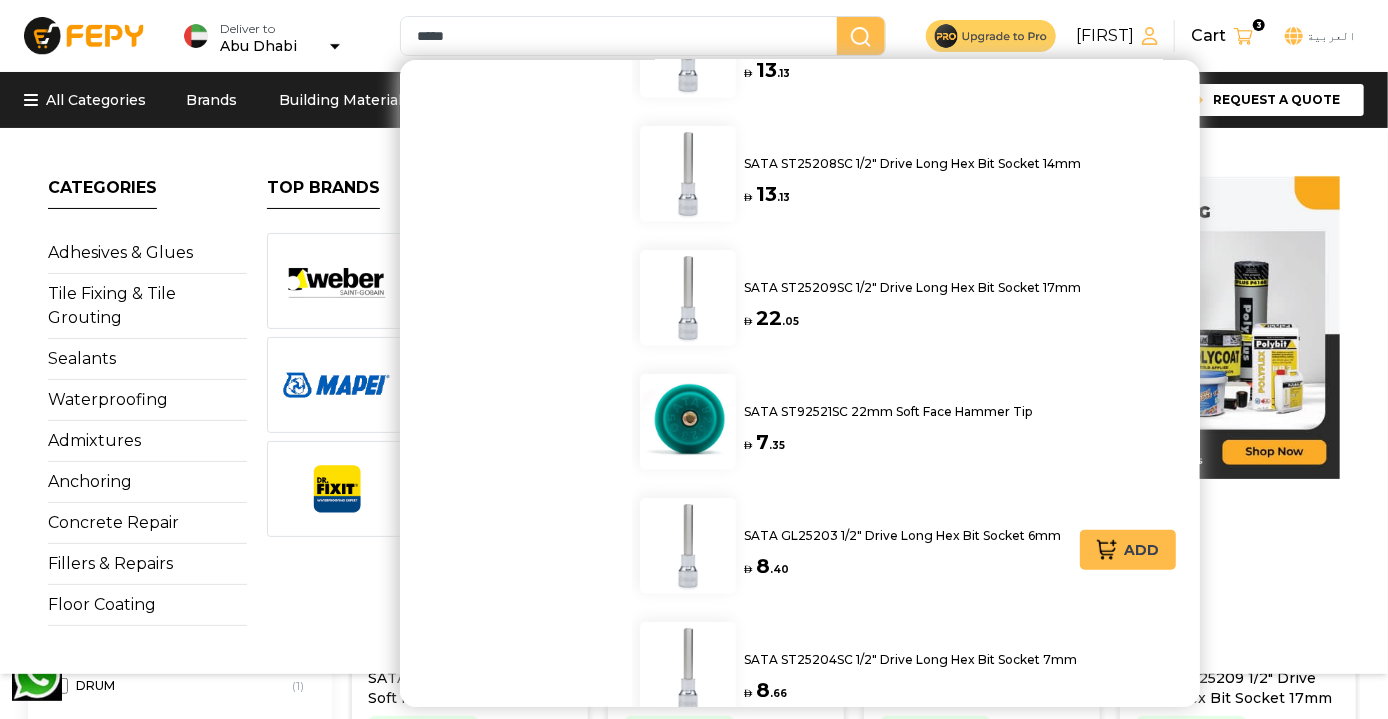 scroll, scrollTop: 0, scrollLeft: 0, axis: both 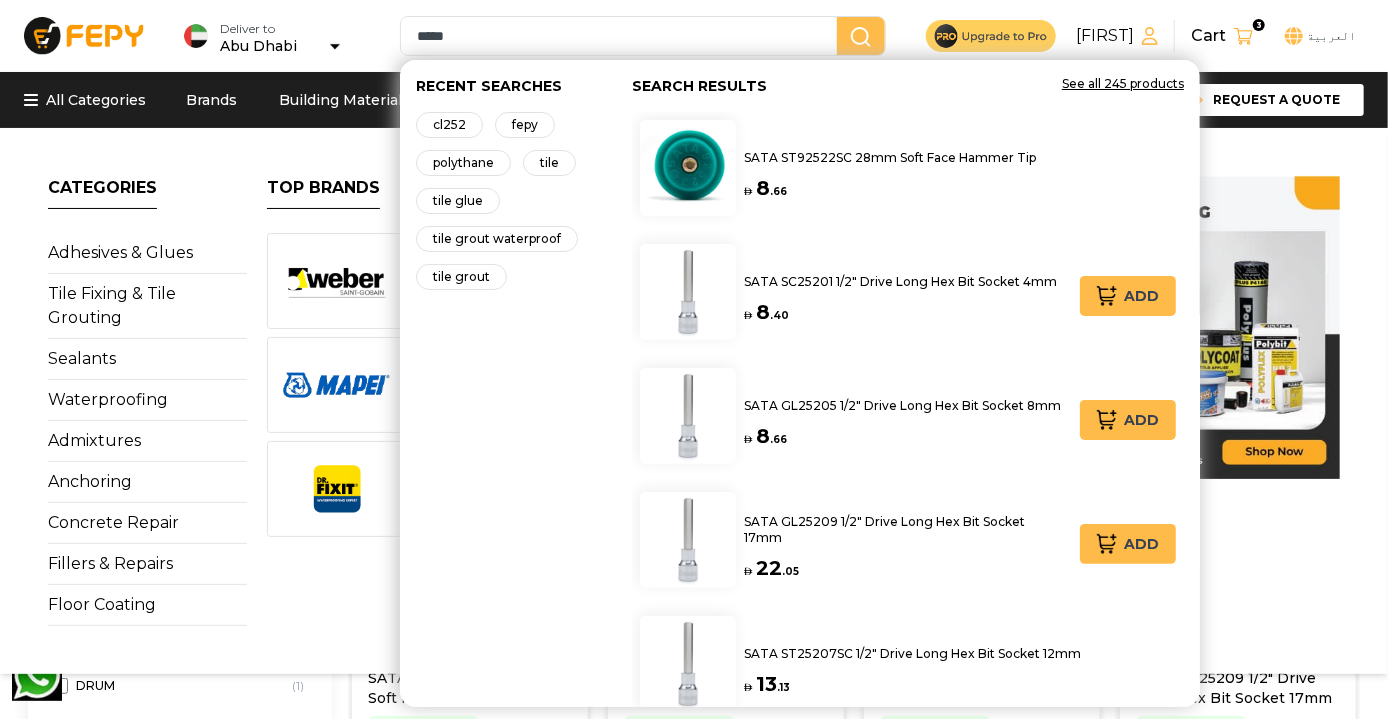 click on "*****" at bounding box center (623, 36) 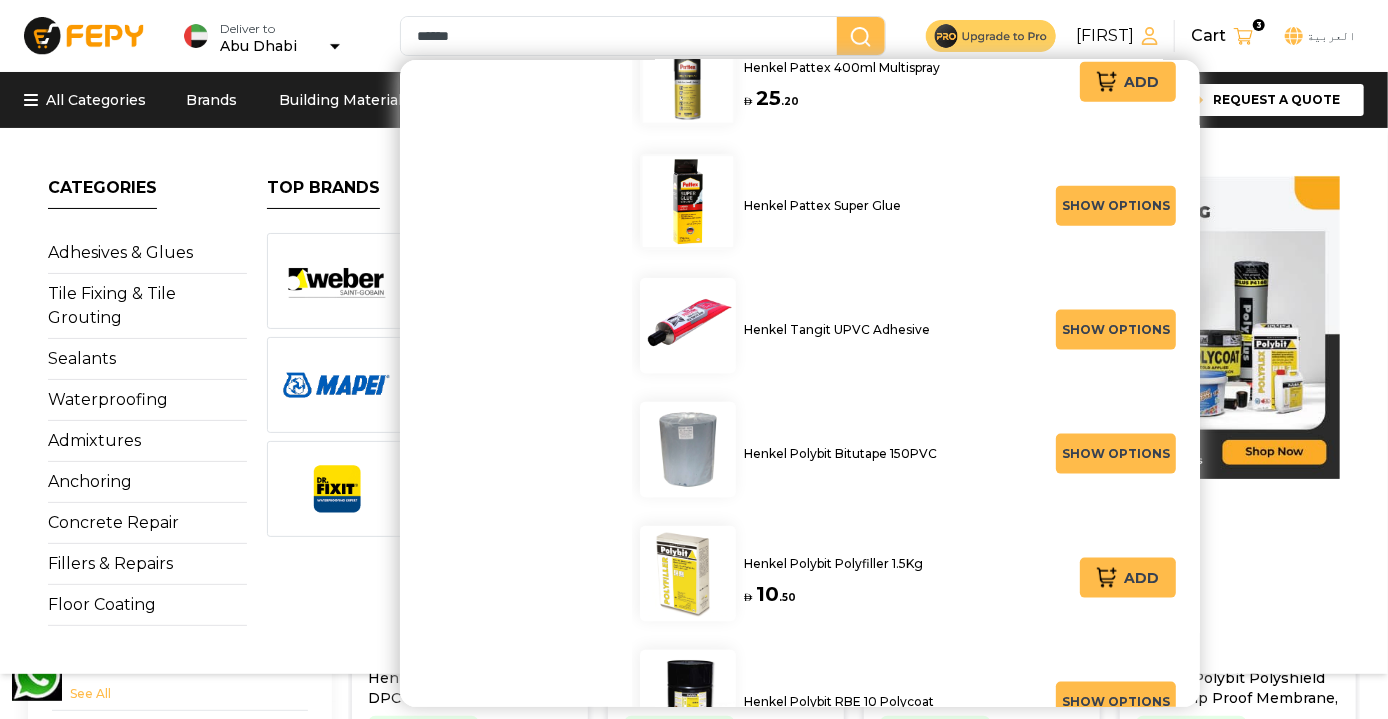 scroll, scrollTop: 1268, scrollLeft: 0, axis: vertical 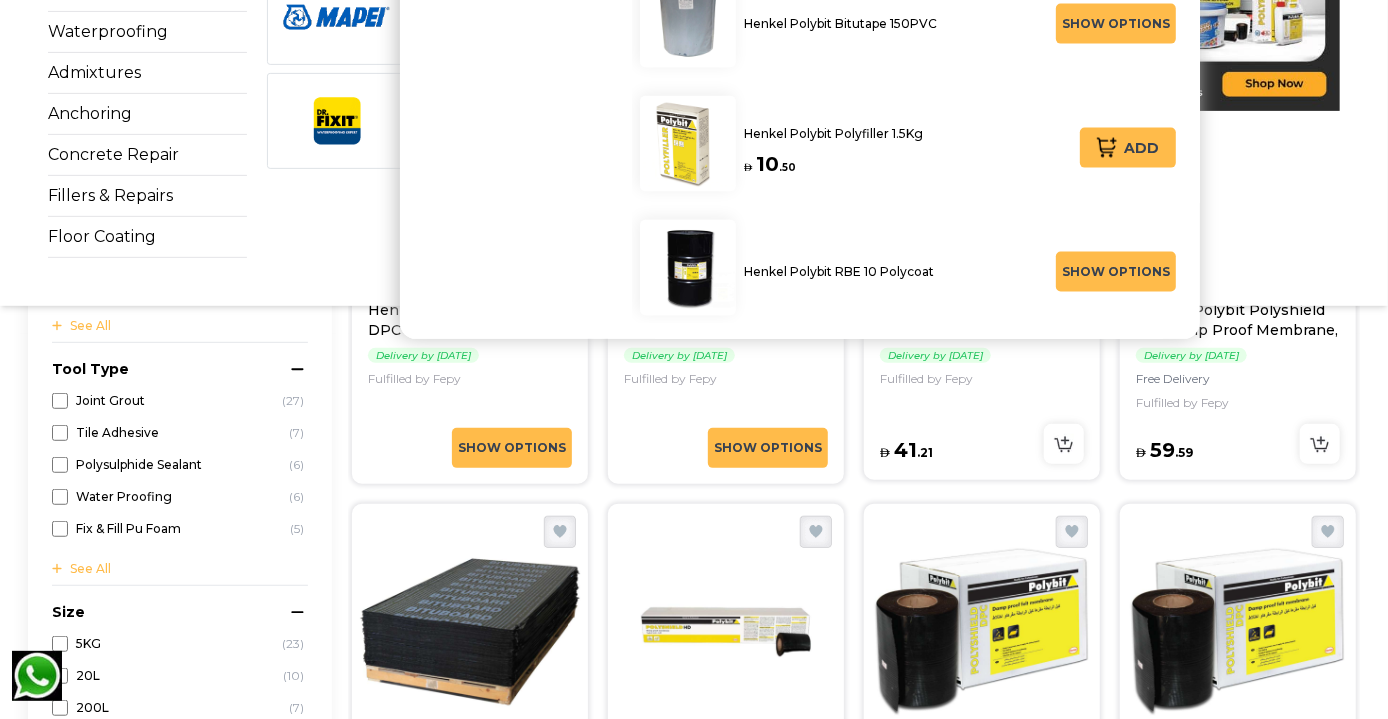 click on "Show Options" at bounding box center (1116, 272) 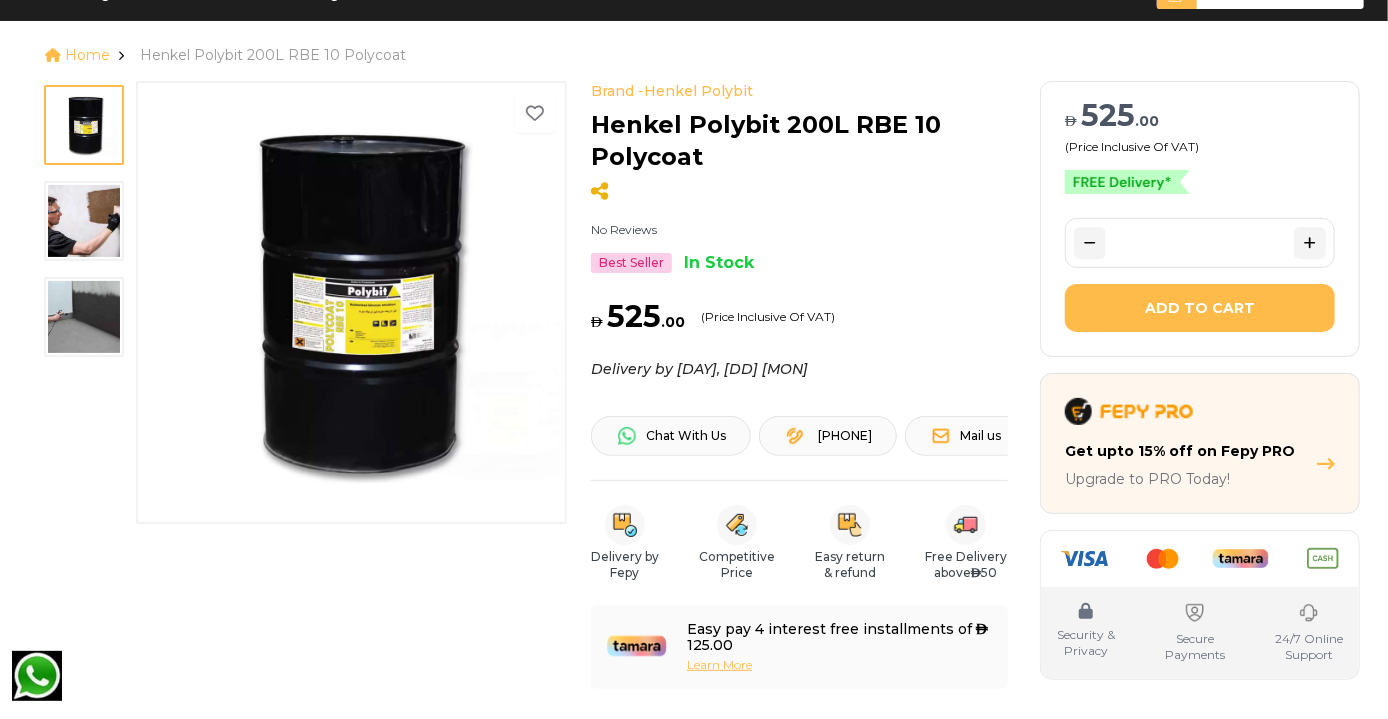 scroll, scrollTop: 109, scrollLeft: 0, axis: vertical 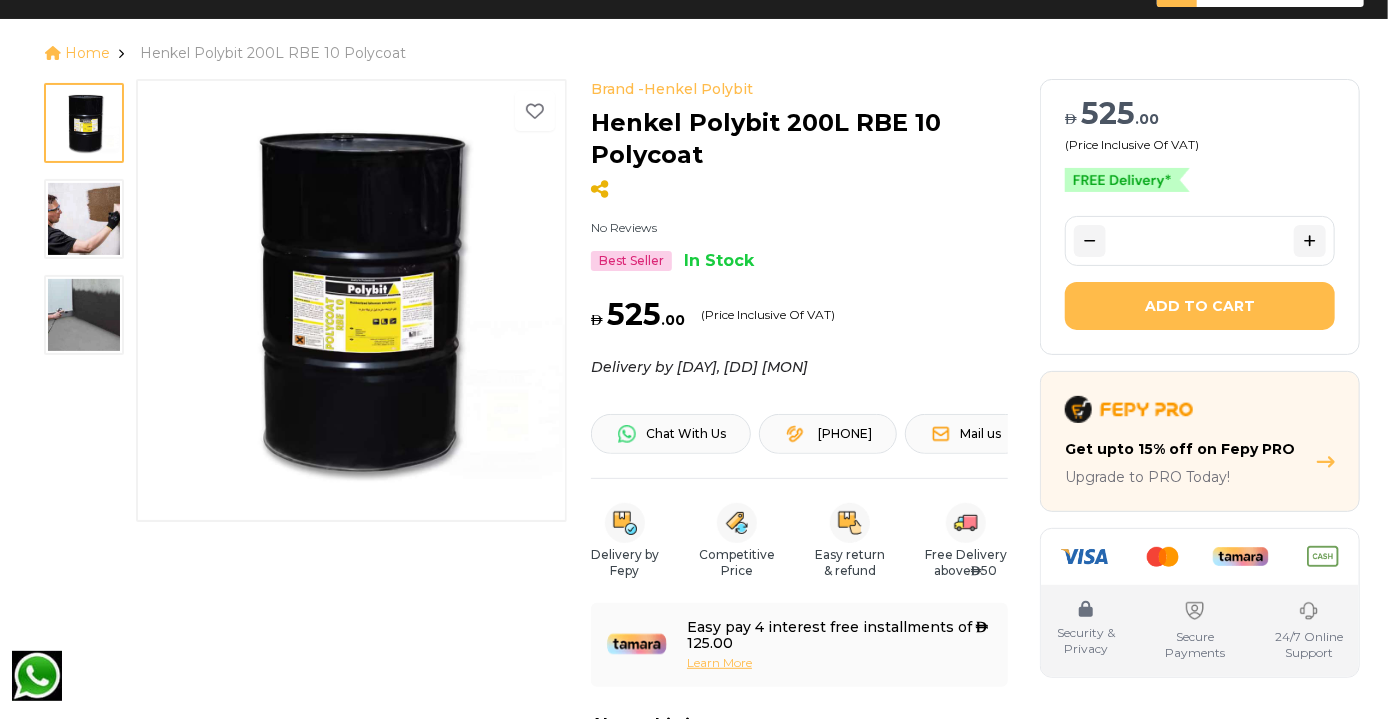 click at bounding box center (84, 123) 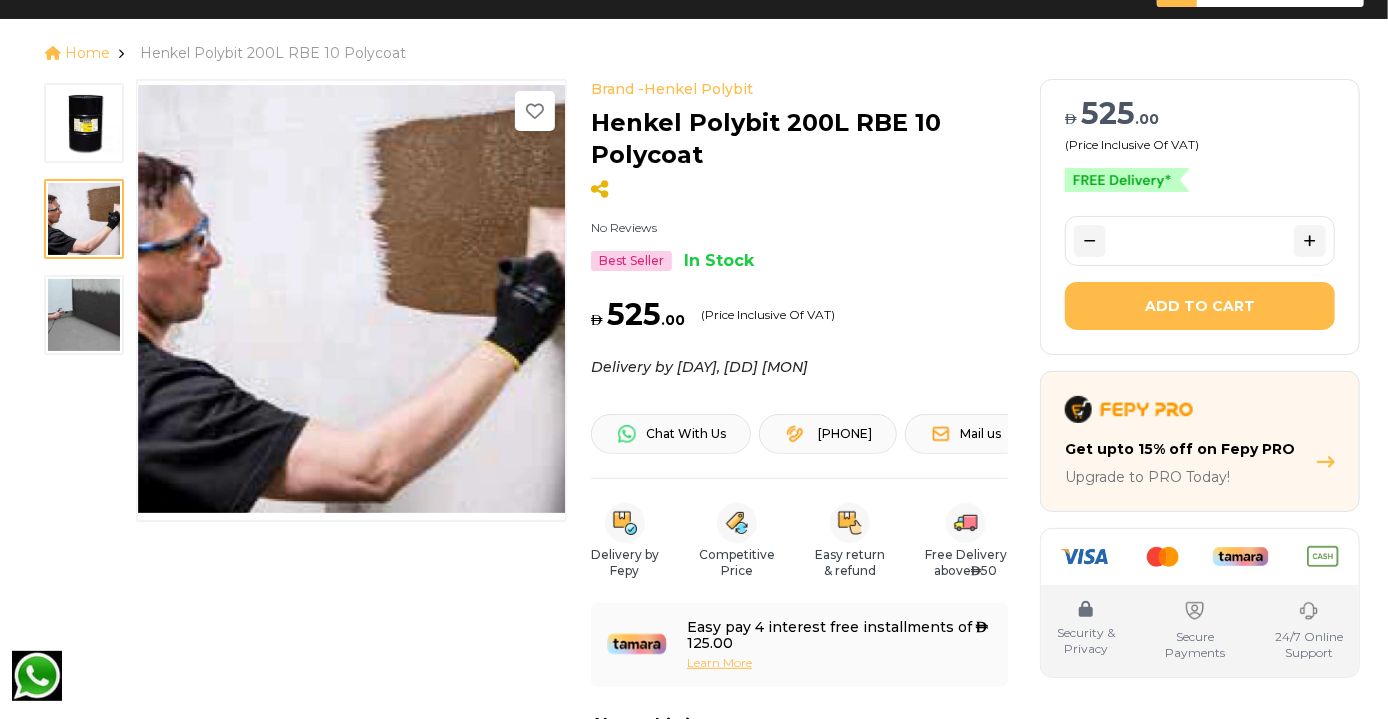 click at bounding box center [84, 315] 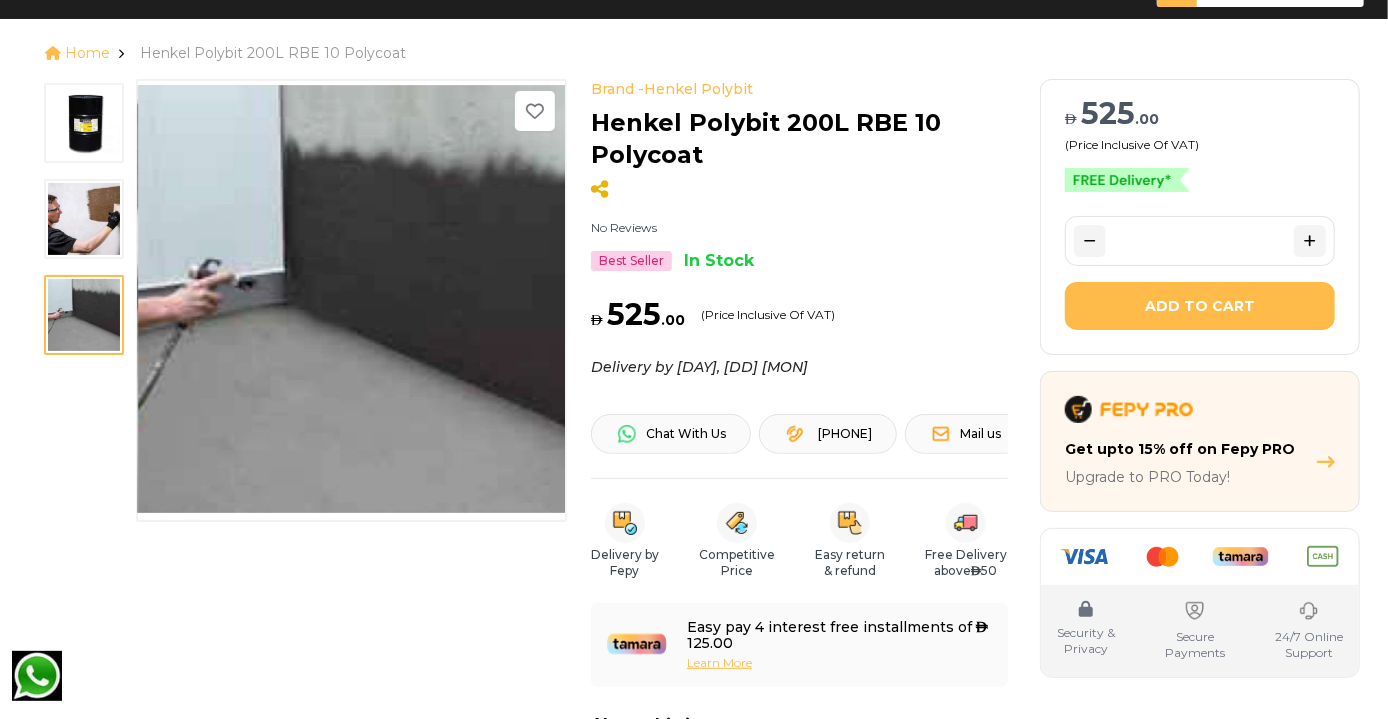 scroll, scrollTop: 0, scrollLeft: 0, axis: both 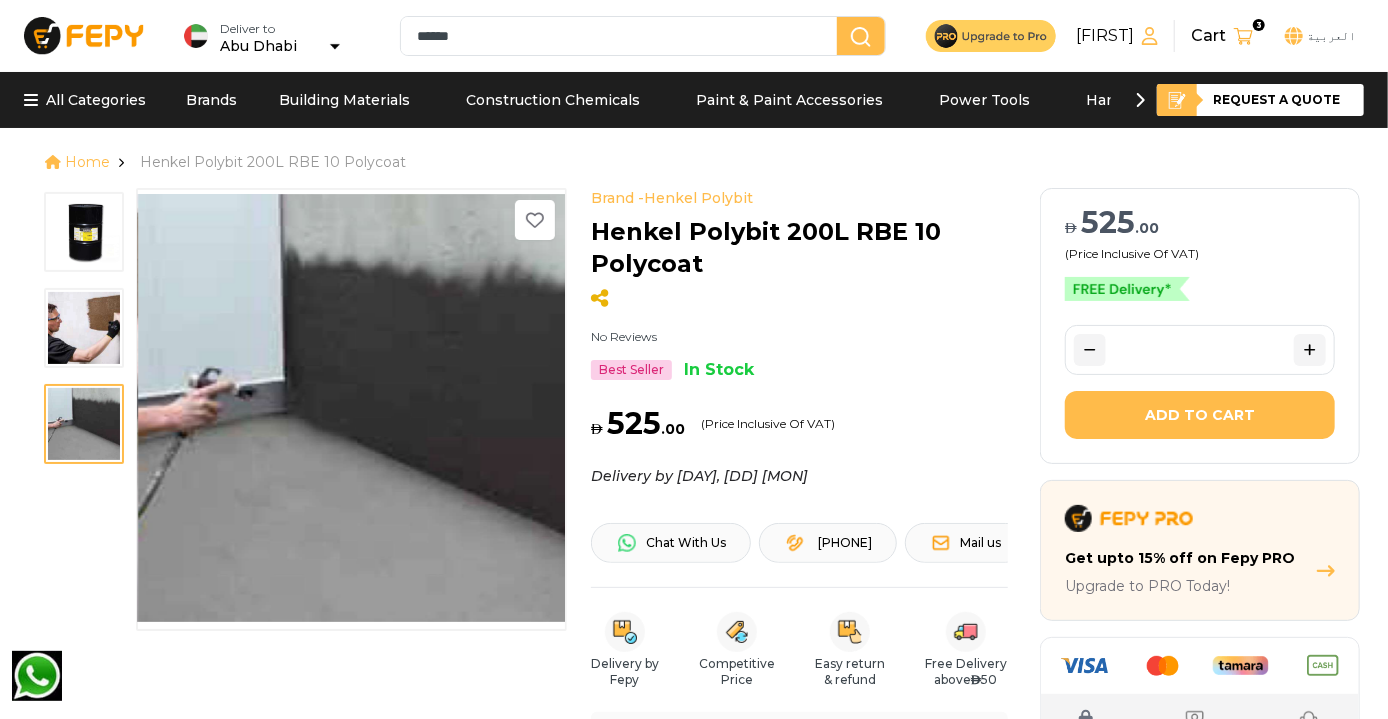 click on "******" at bounding box center (623, 36) 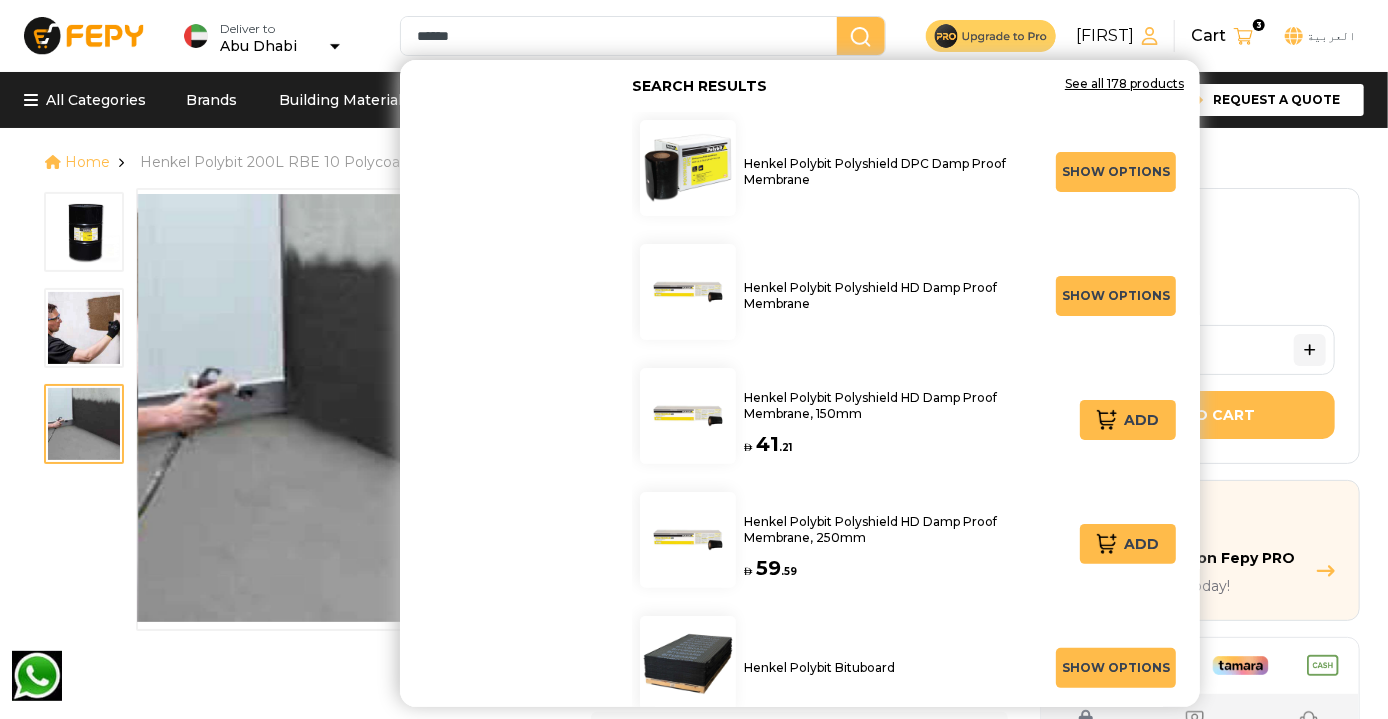 click on "******" at bounding box center (623, 36) 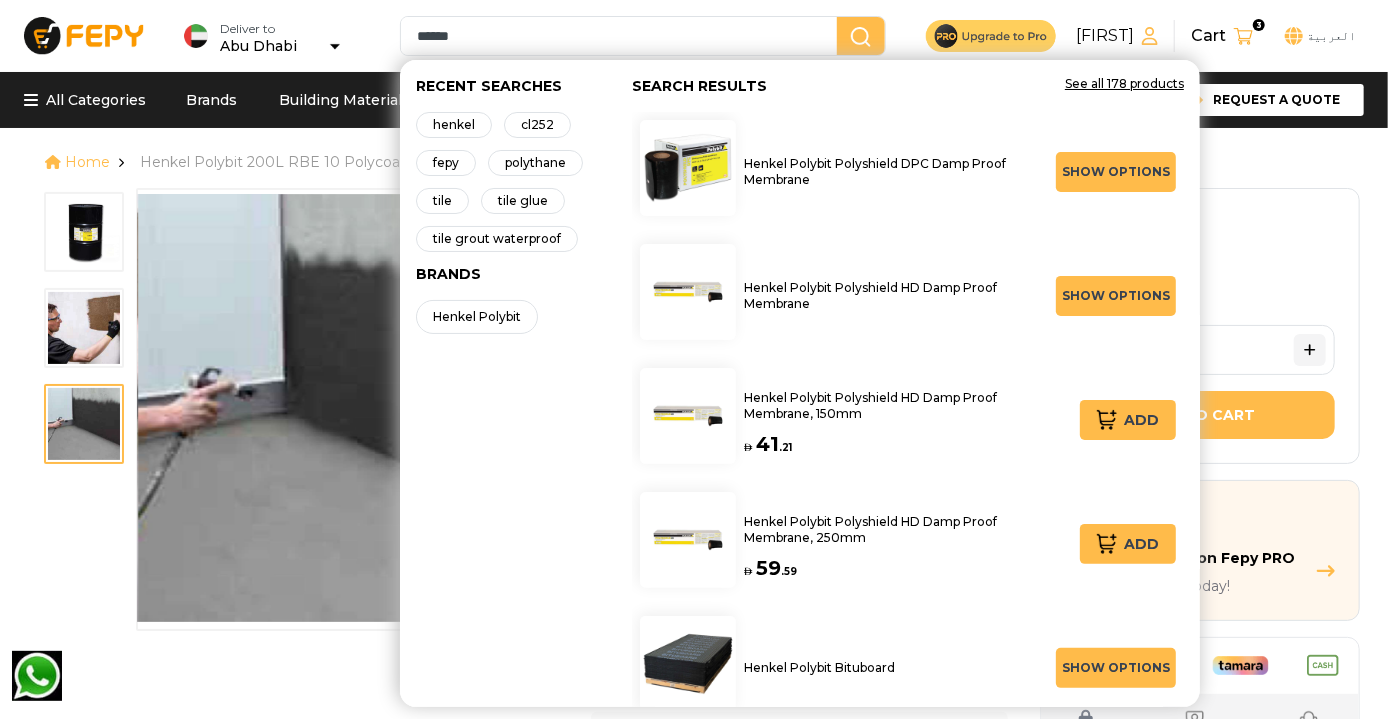click on "******" at bounding box center [623, 36] 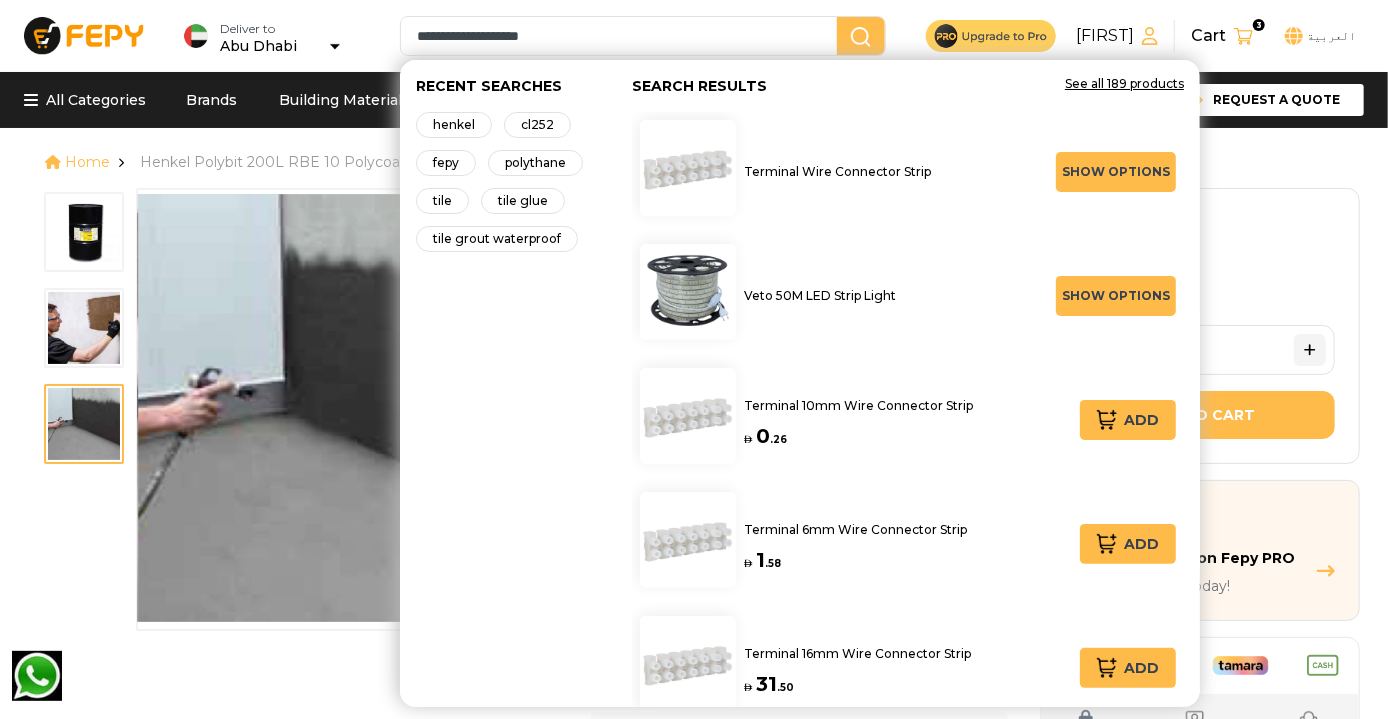 type on "**********" 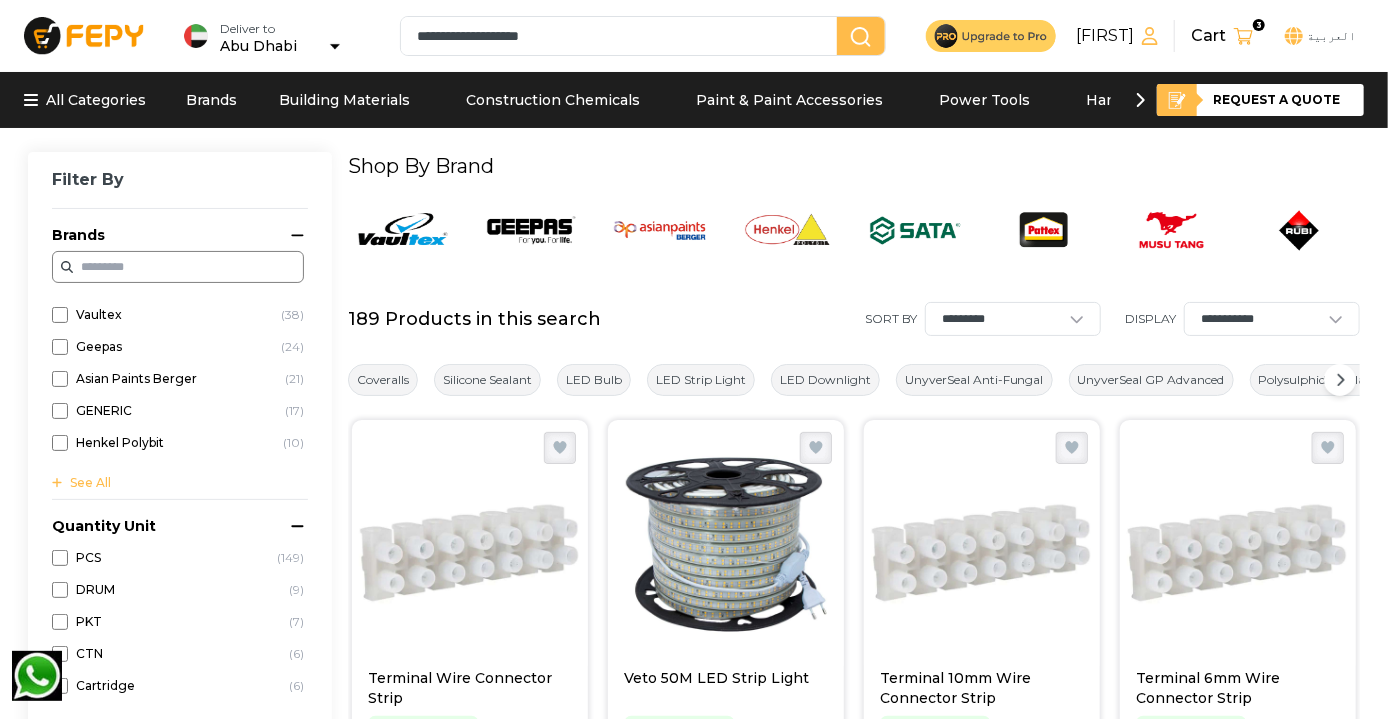 click on "Terminal Wire Connector Strip Delivery by   04-08-2025   Fulfilled by Fepy Show Options" at bounding box center (470, 636) 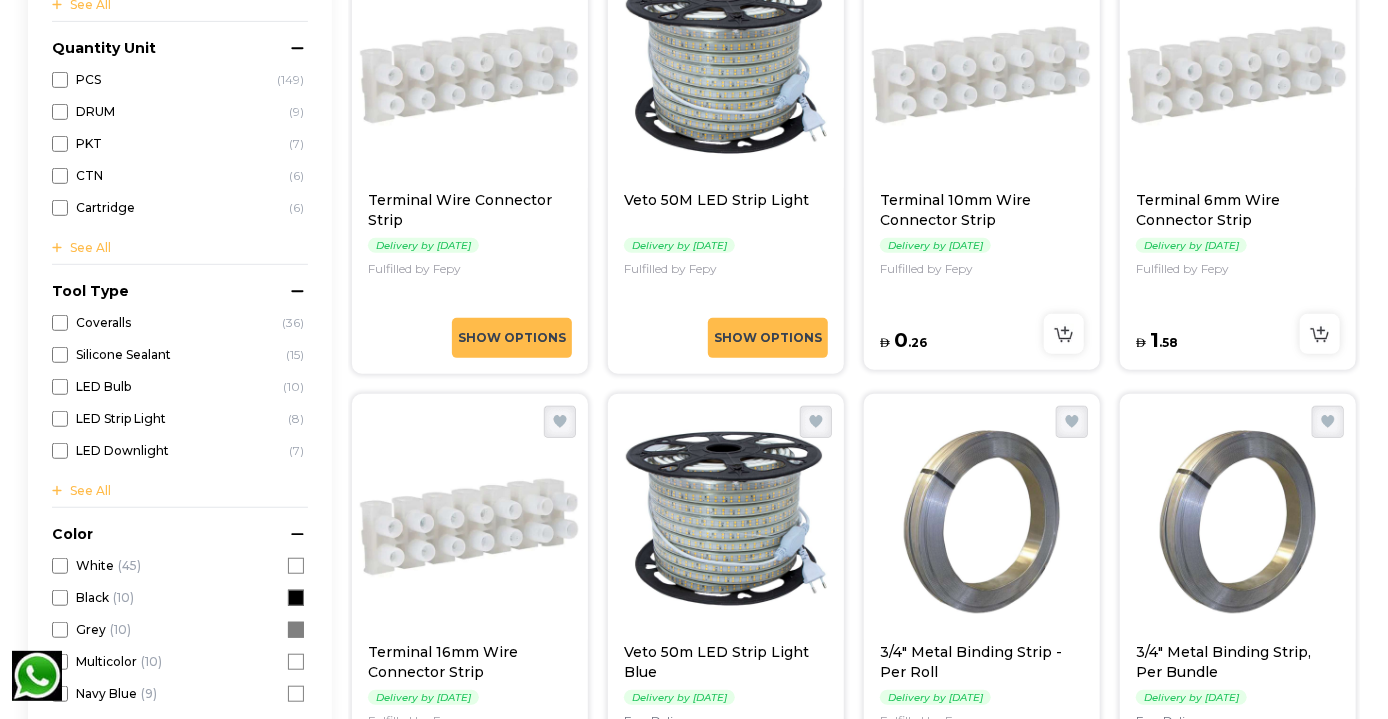 scroll, scrollTop: 476, scrollLeft: 0, axis: vertical 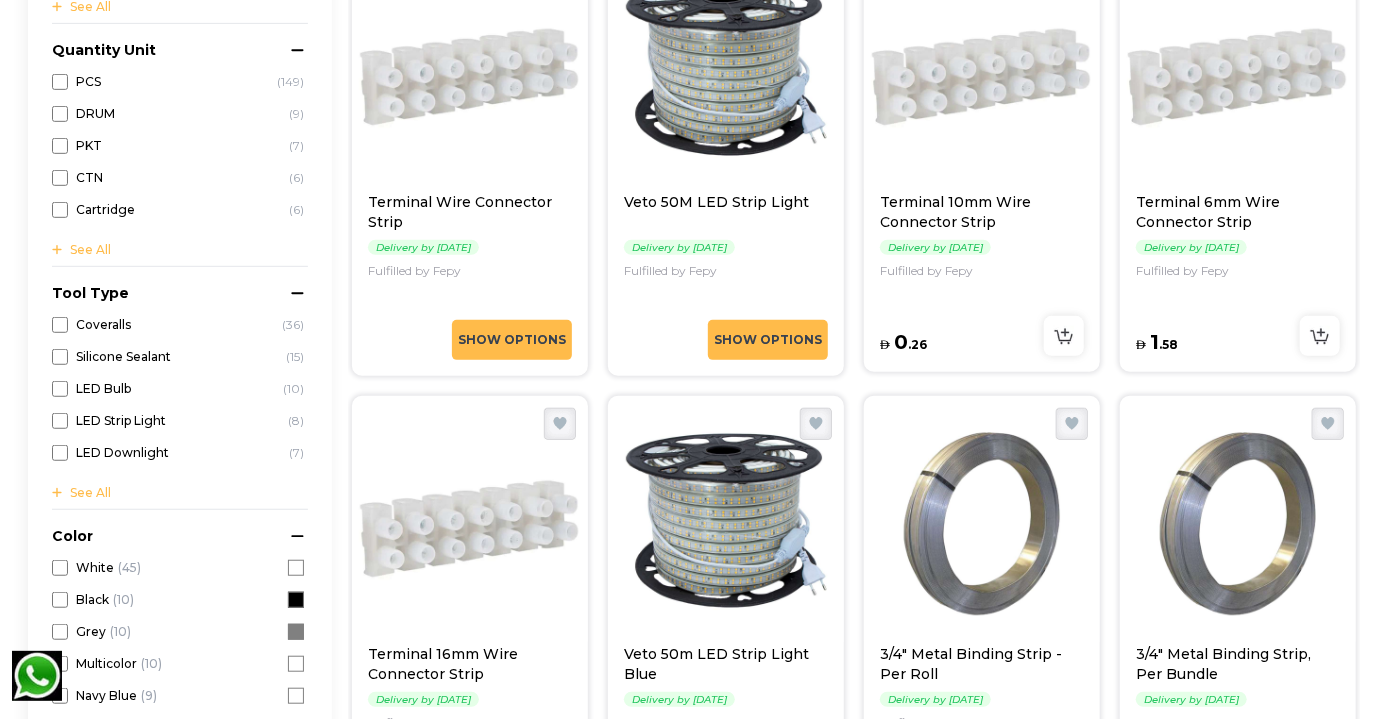 click on "Show Options" at bounding box center (768, 340) 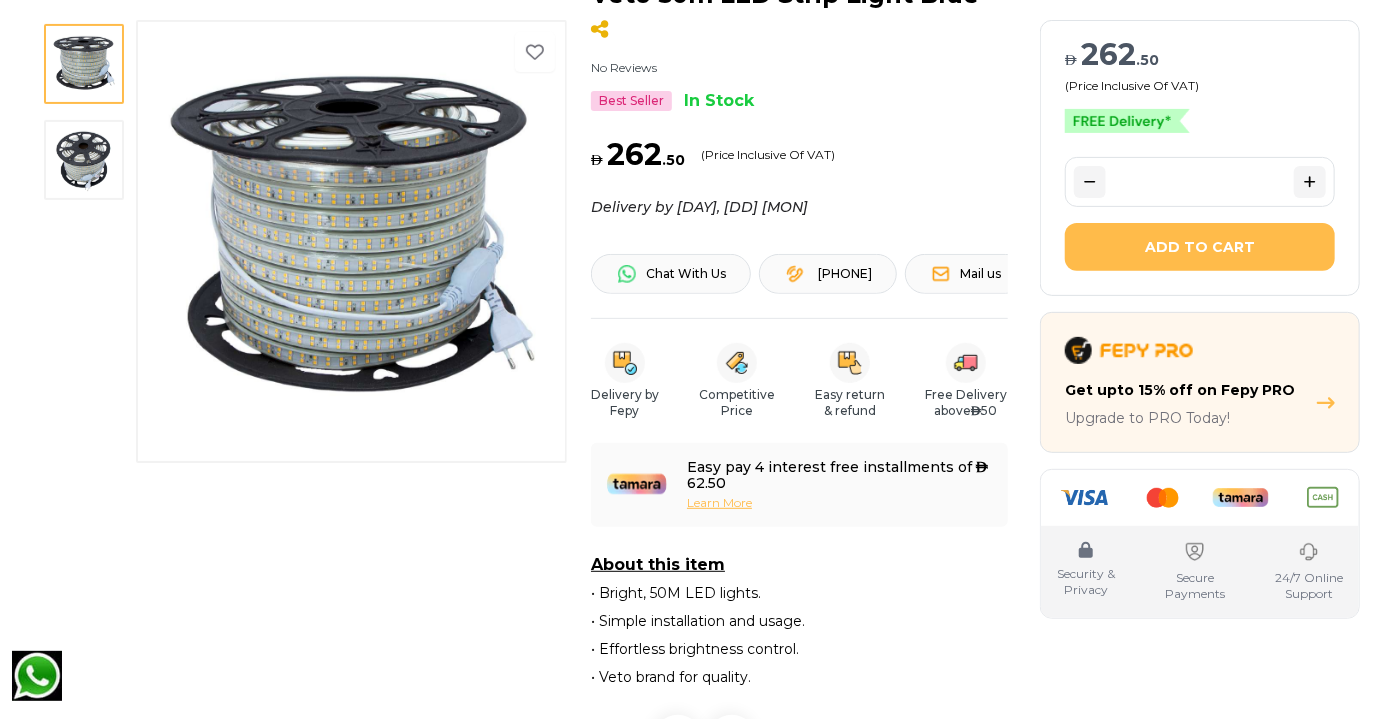 scroll, scrollTop: 0, scrollLeft: 0, axis: both 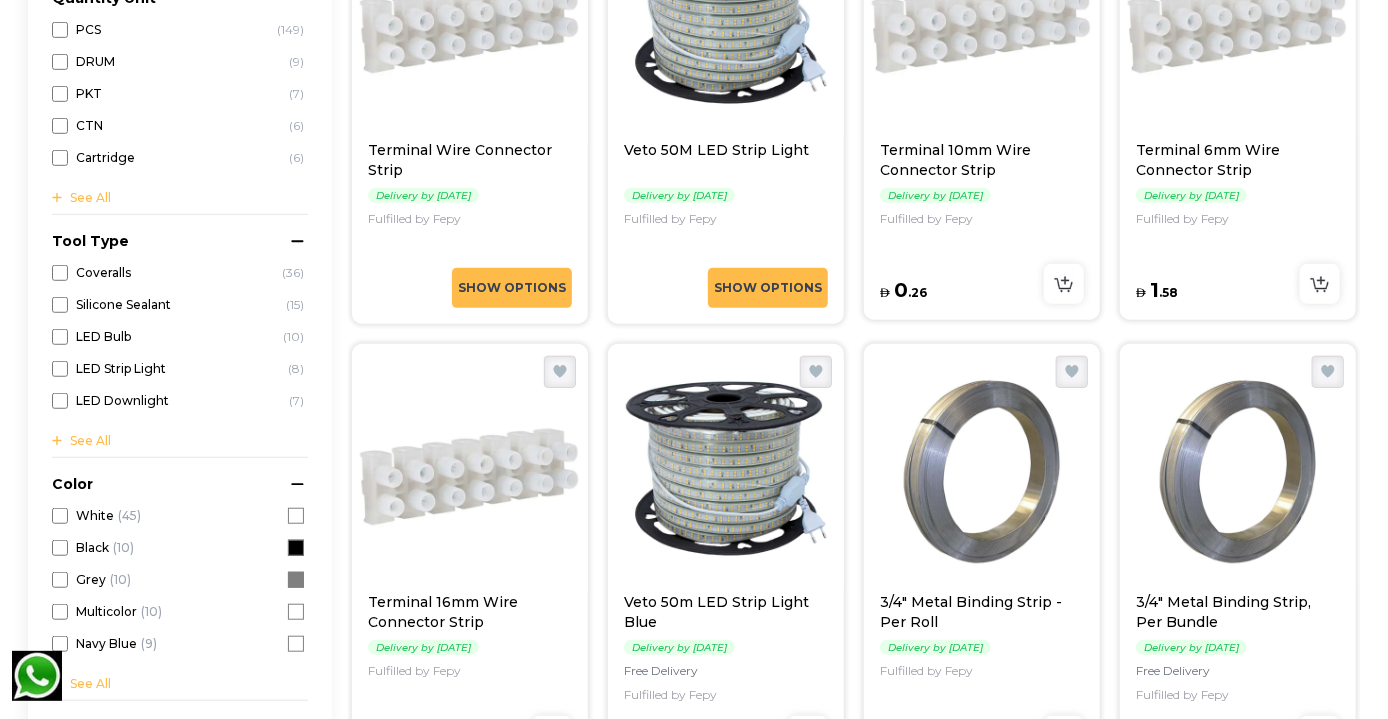 click at bounding box center [726, 472] 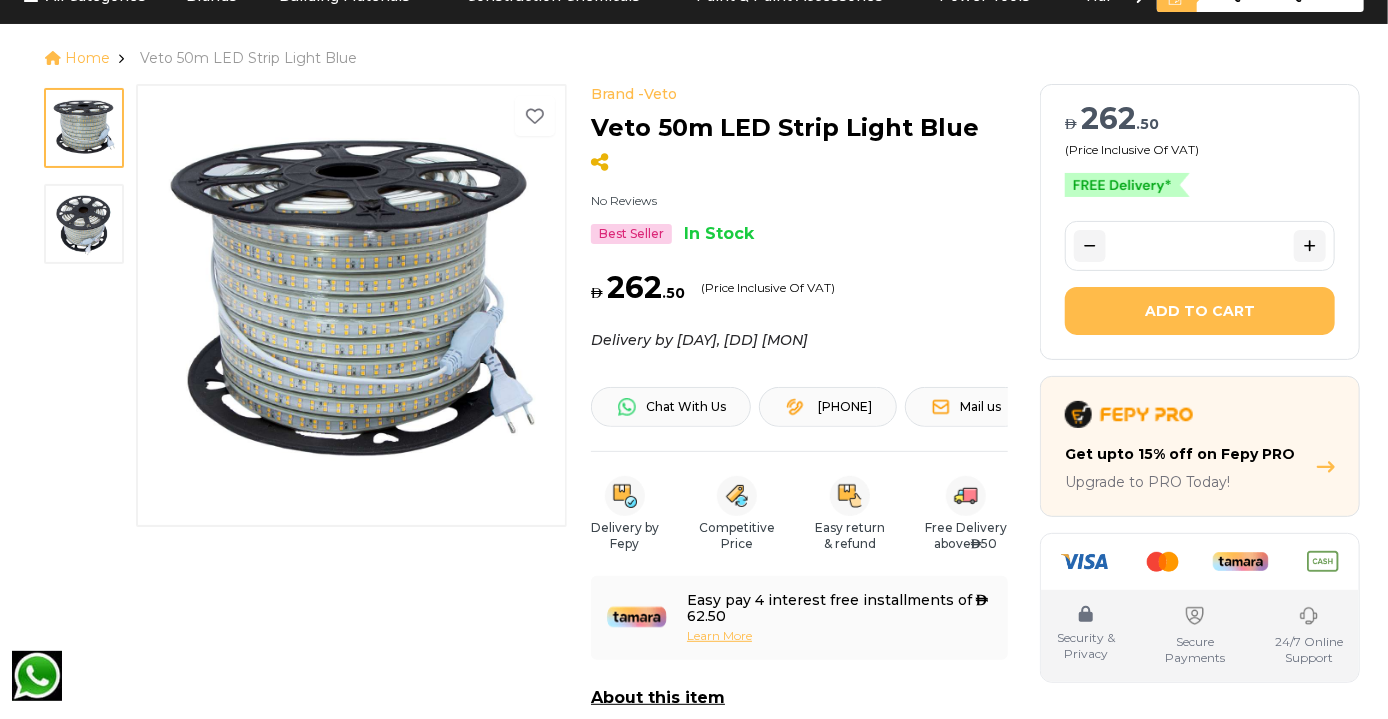 scroll, scrollTop: 105, scrollLeft: 0, axis: vertical 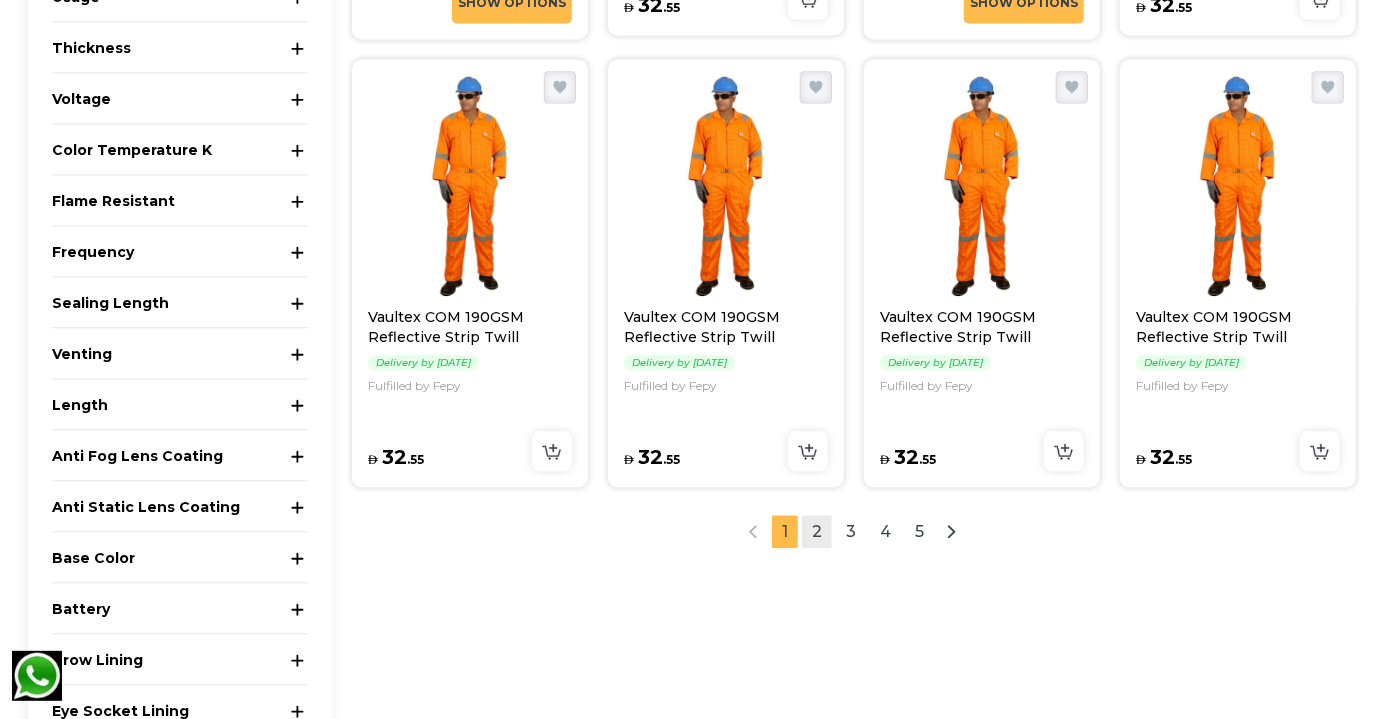 click on "2" at bounding box center (817, 531) 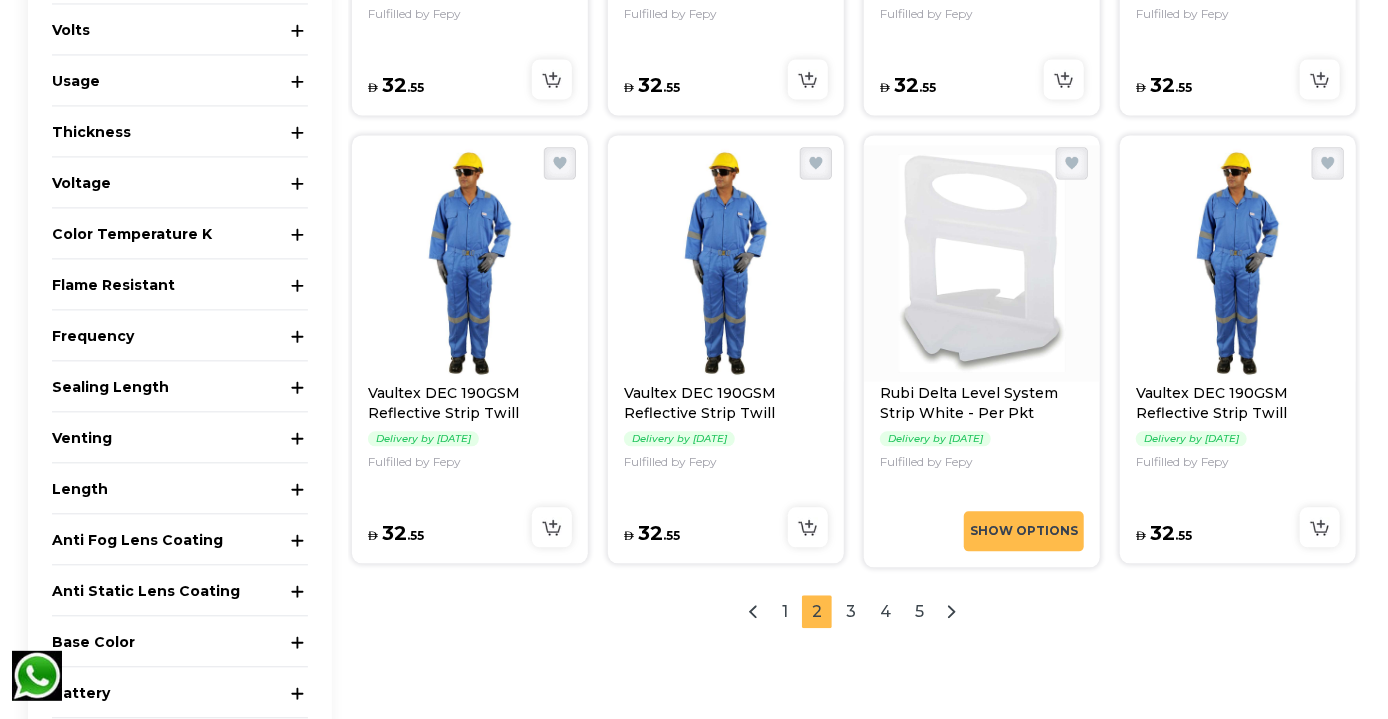 scroll, scrollTop: 2082, scrollLeft: 0, axis: vertical 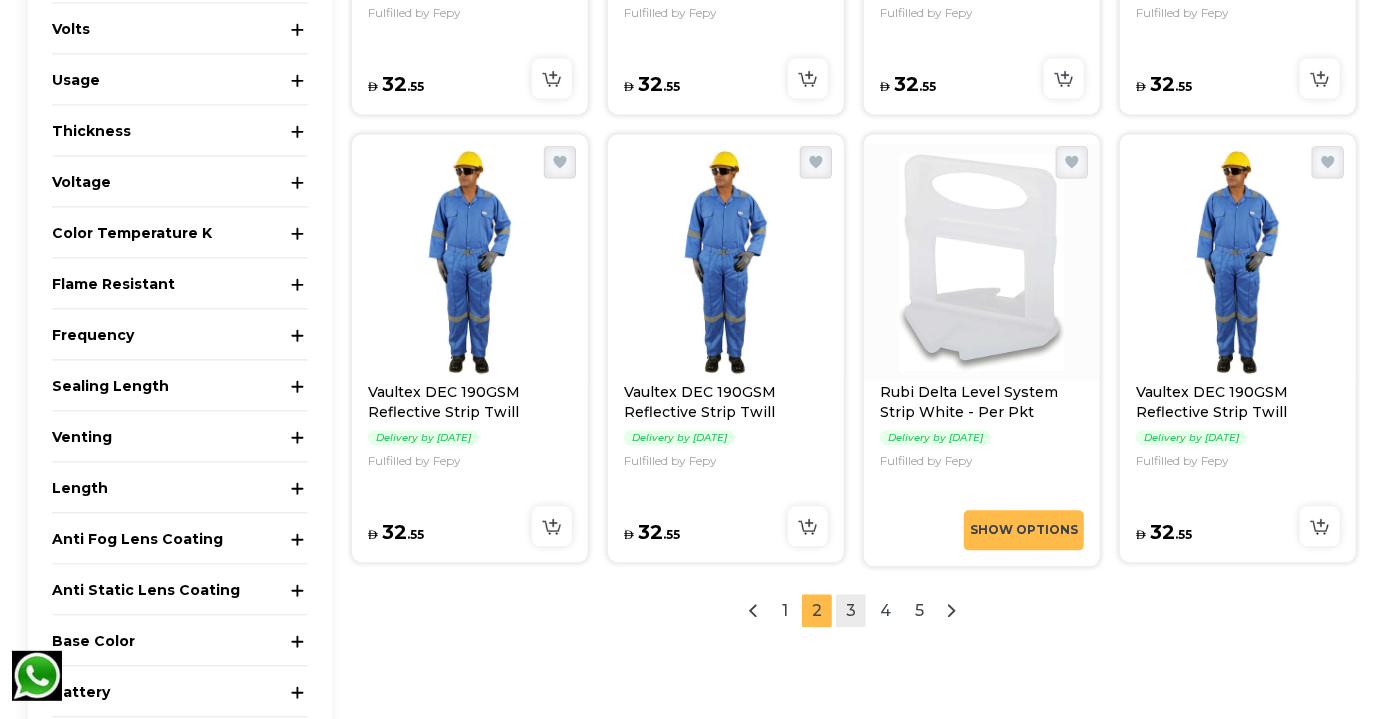click on "3" at bounding box center [851, 610] 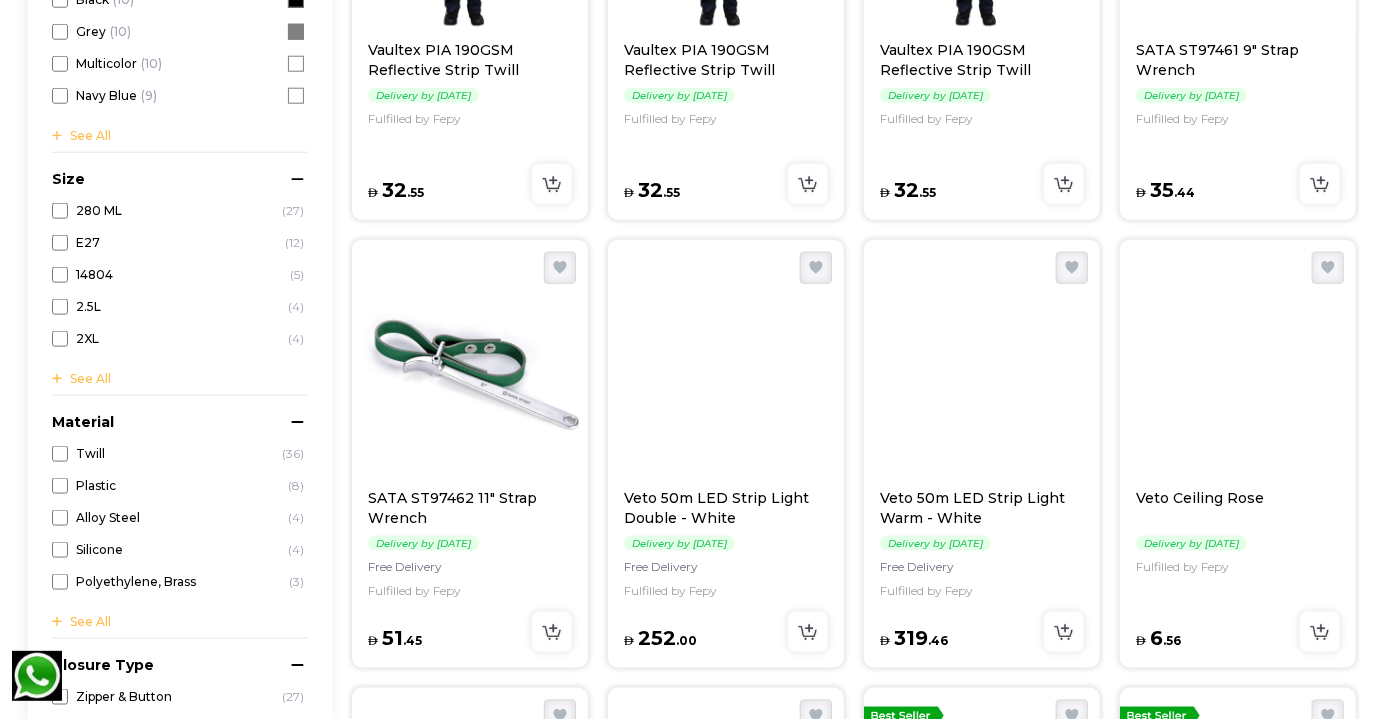 scroll, scrollTop: 1082, scrollLeft: 0, axis: vertical 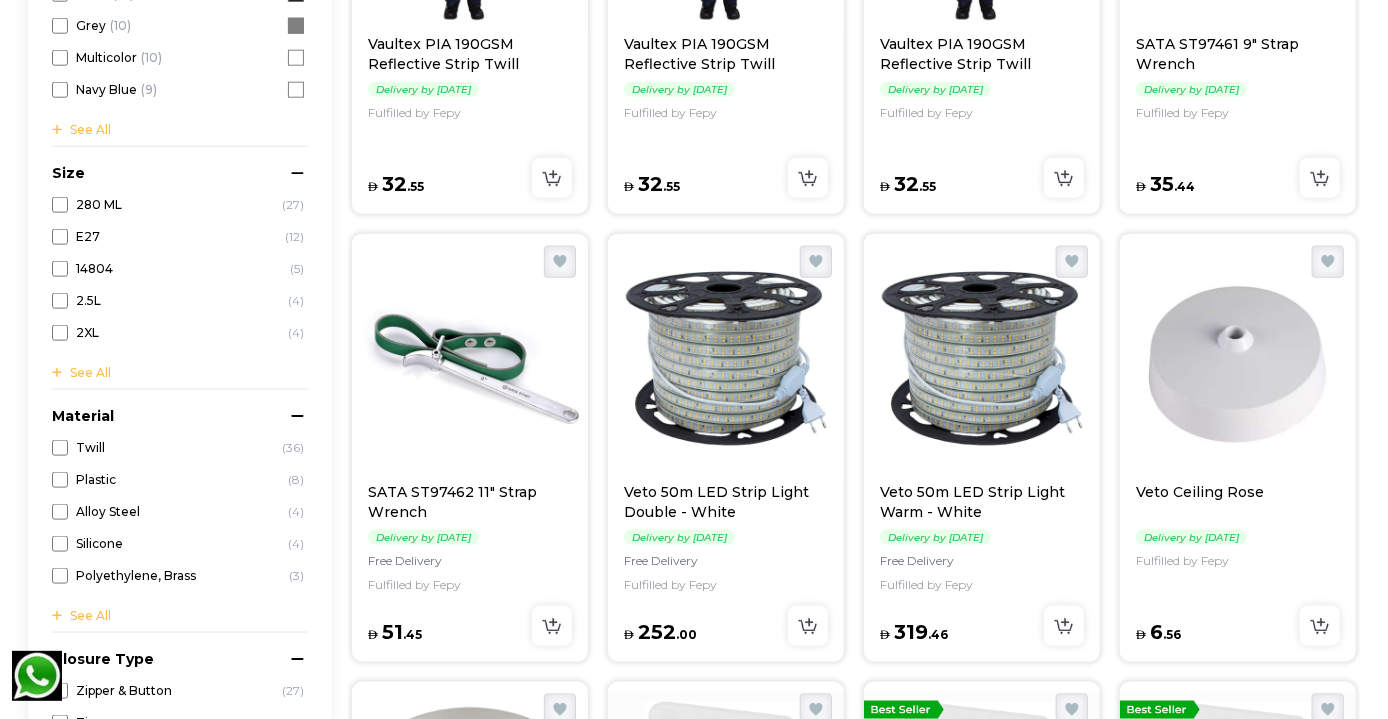 click at bounding box center (982, 362) 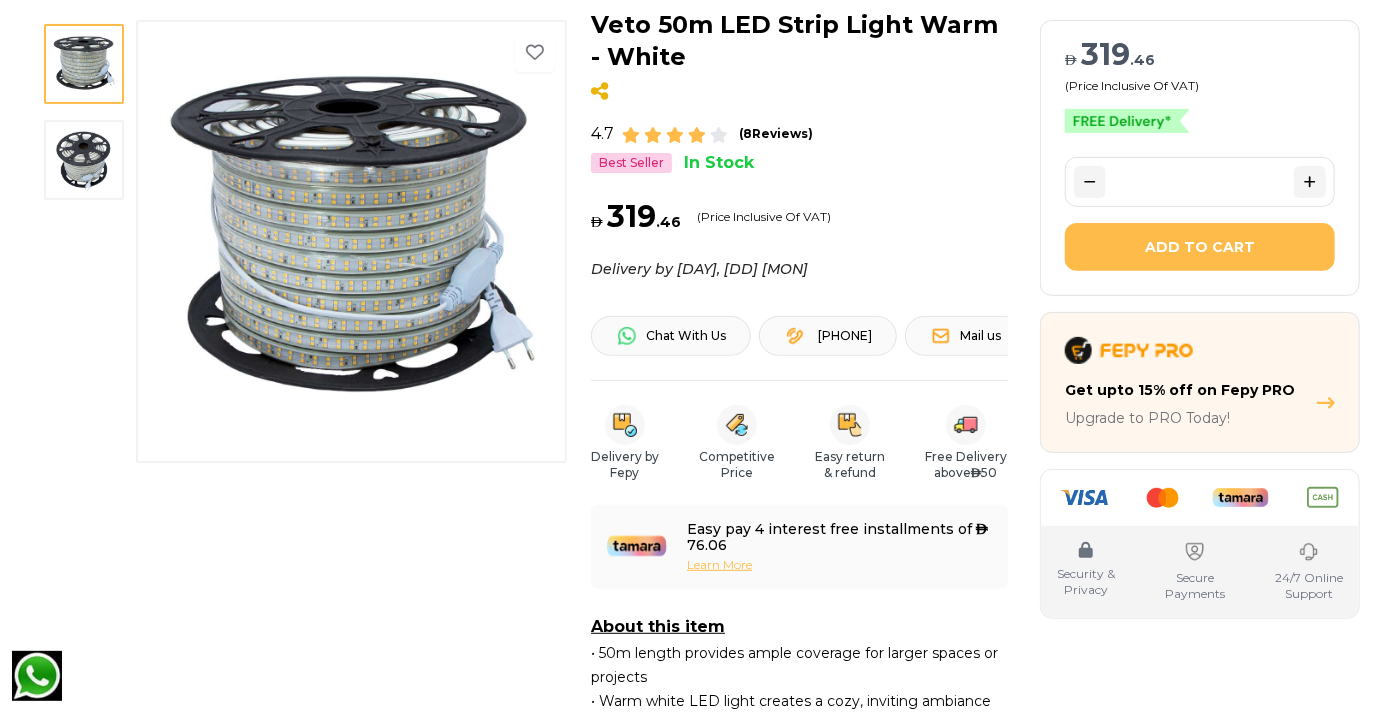 scroll, scrollTop: 0, scrollLeft: 0, axis: both 